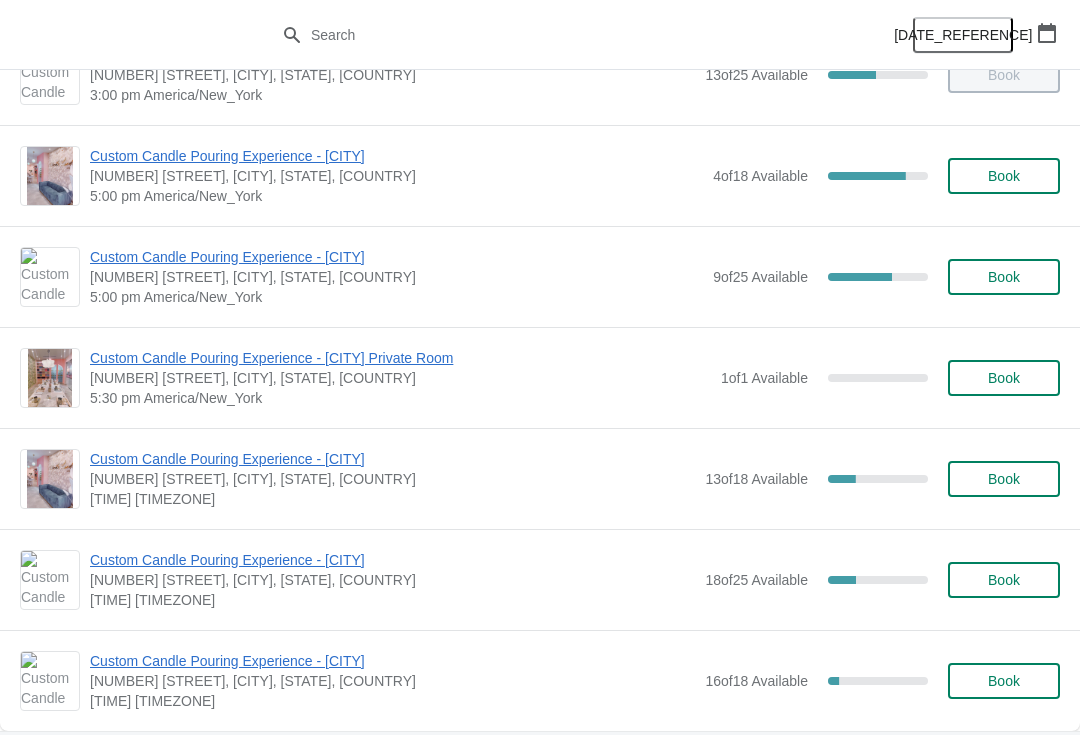 scroll, scrollTop: 868, scrollLeft: 0, axis: vertical 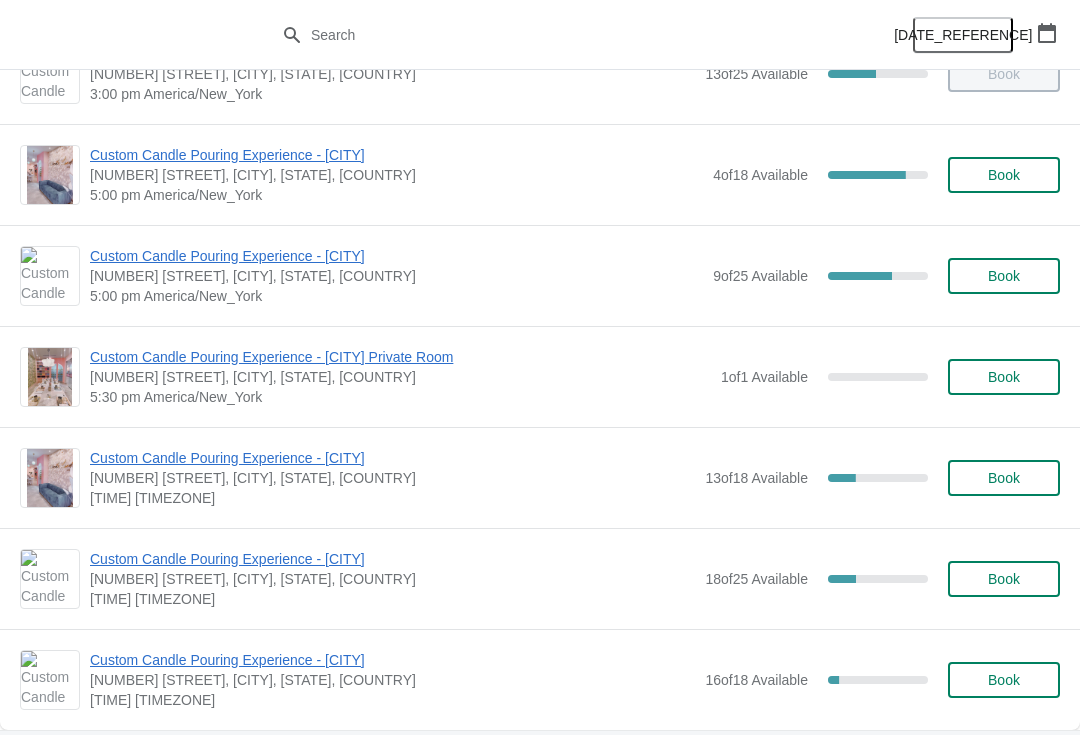 click on "Custom Candle Pouring Experience - [CITY]" at bounding box center [396, 256] 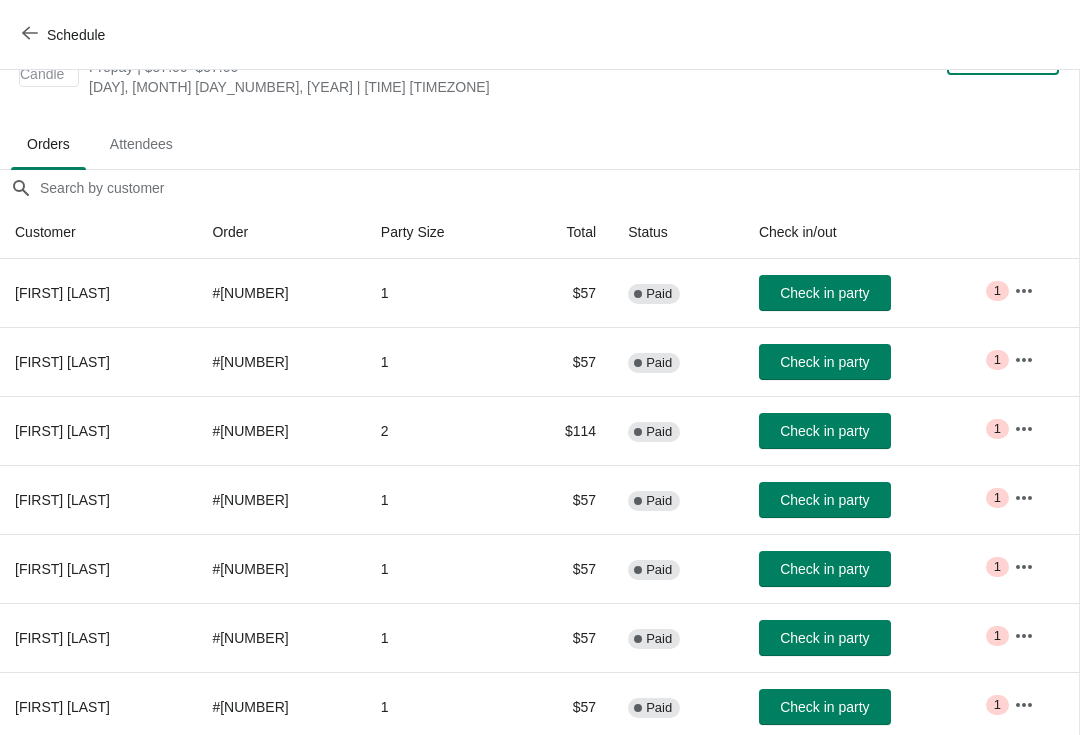 scroll, scrollTop: 75, scrollLeft: 1, axis: both 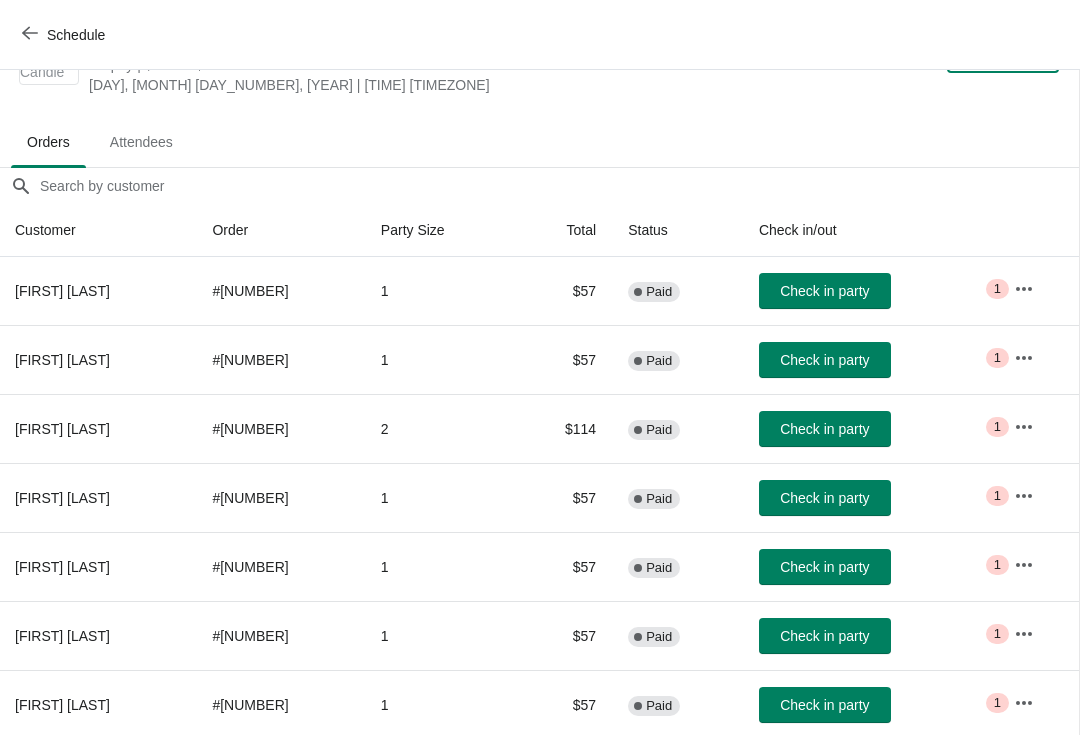 click on "Check in party" at bounding box center [824, 291] 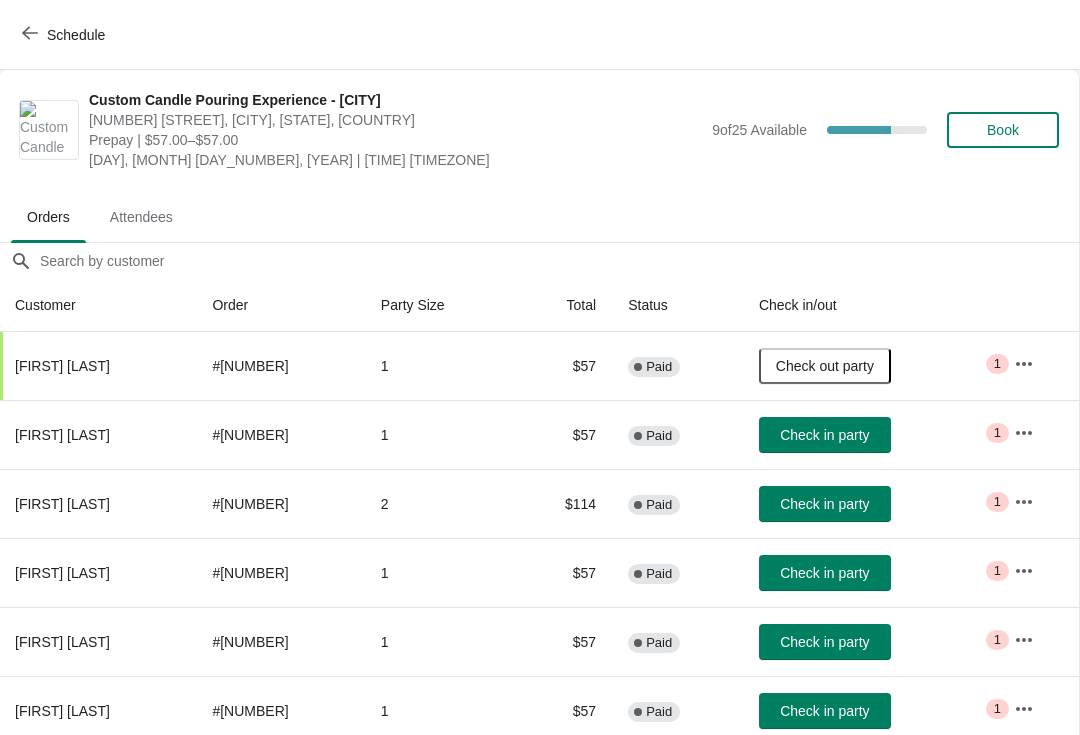 scroll, scrollTop: 0, scrollLeft: 1, axis: horizontal 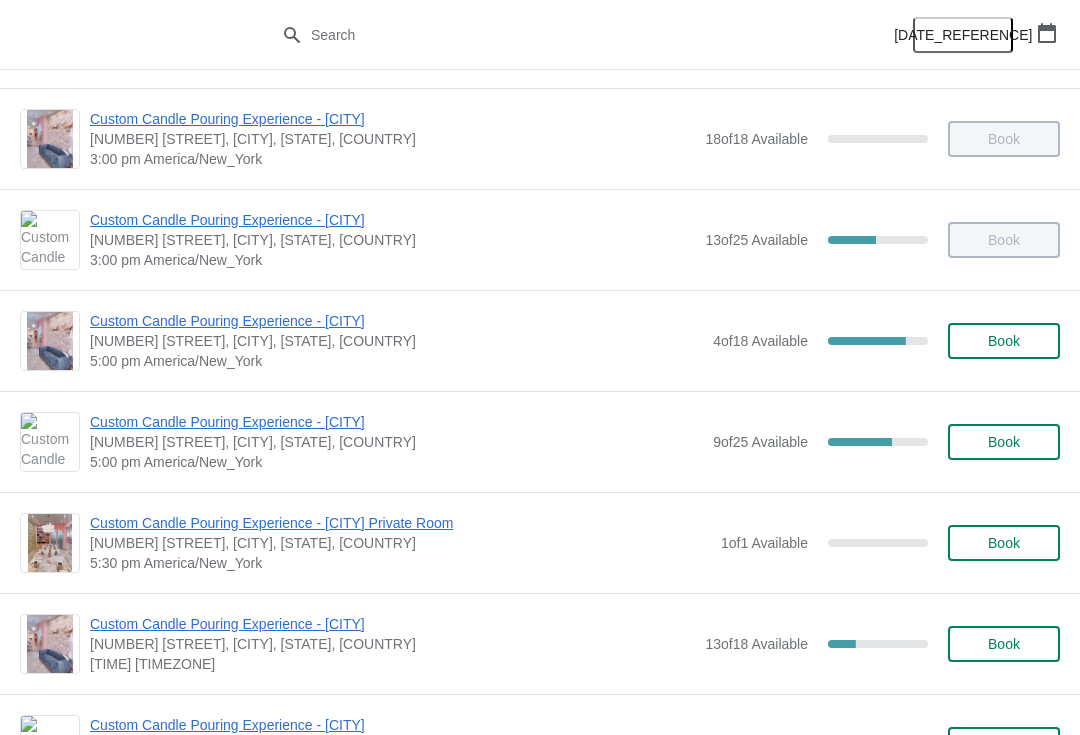 click on "Custom Candle Pouring Experience - [CITY]" at bounding box center (396, 422) 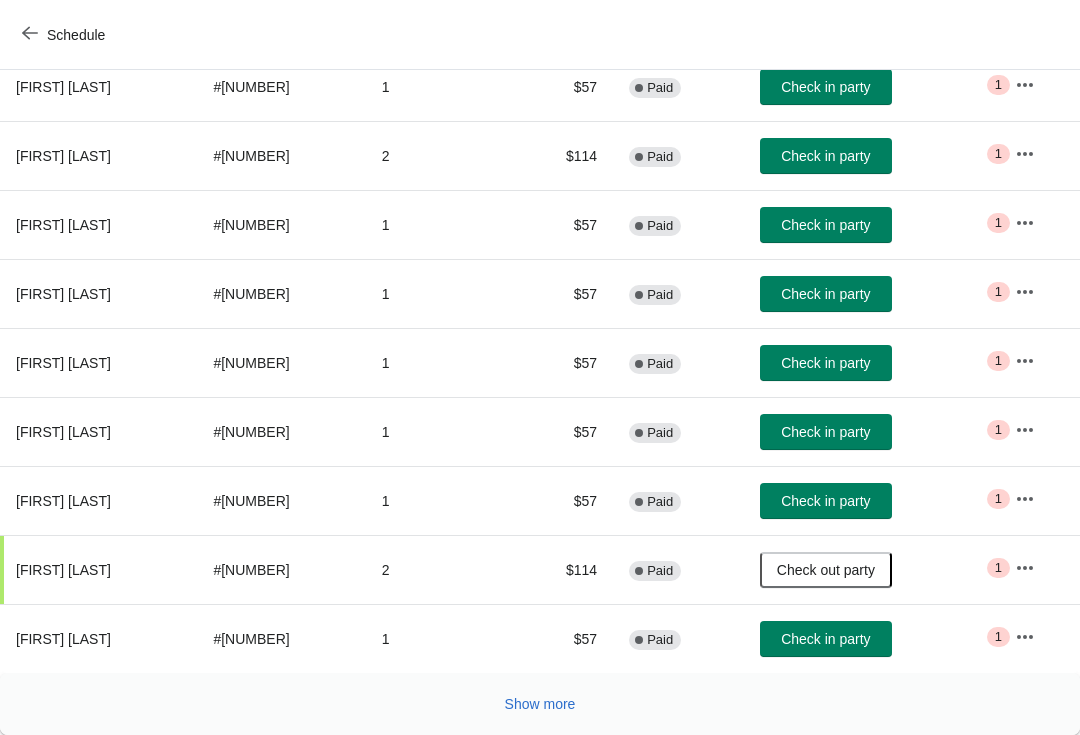 scroll, scrollTop: 348, scrollLeft: 0, axis: vertical 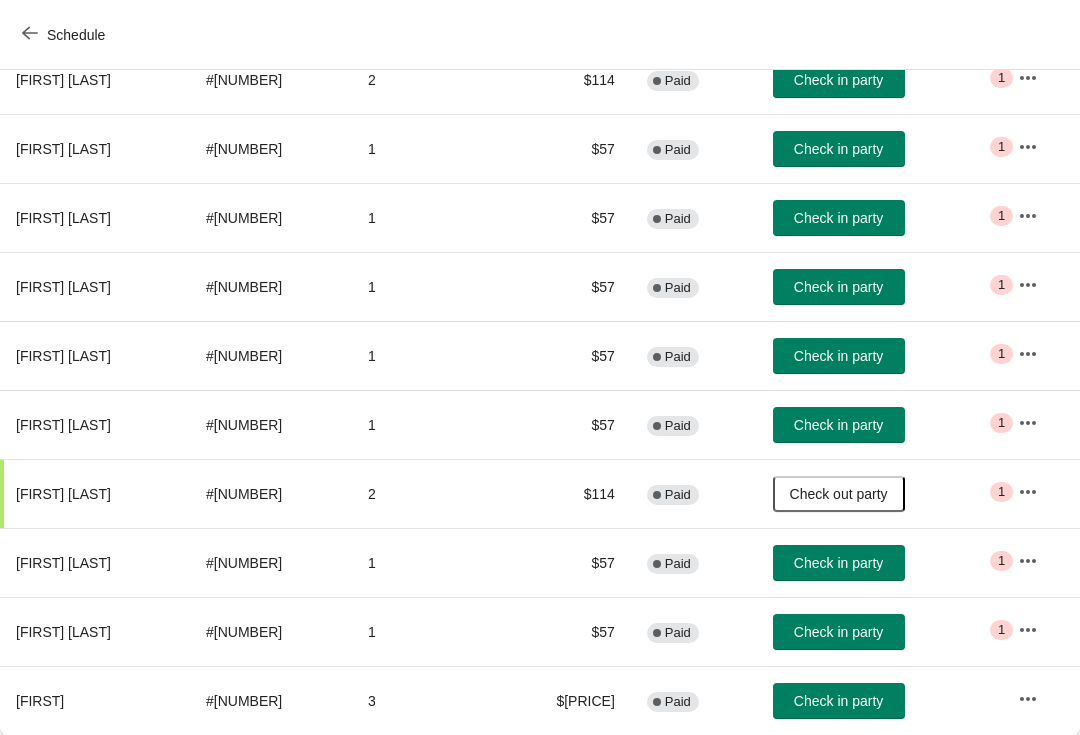 click on "$176" at bounding box center (563, 700) 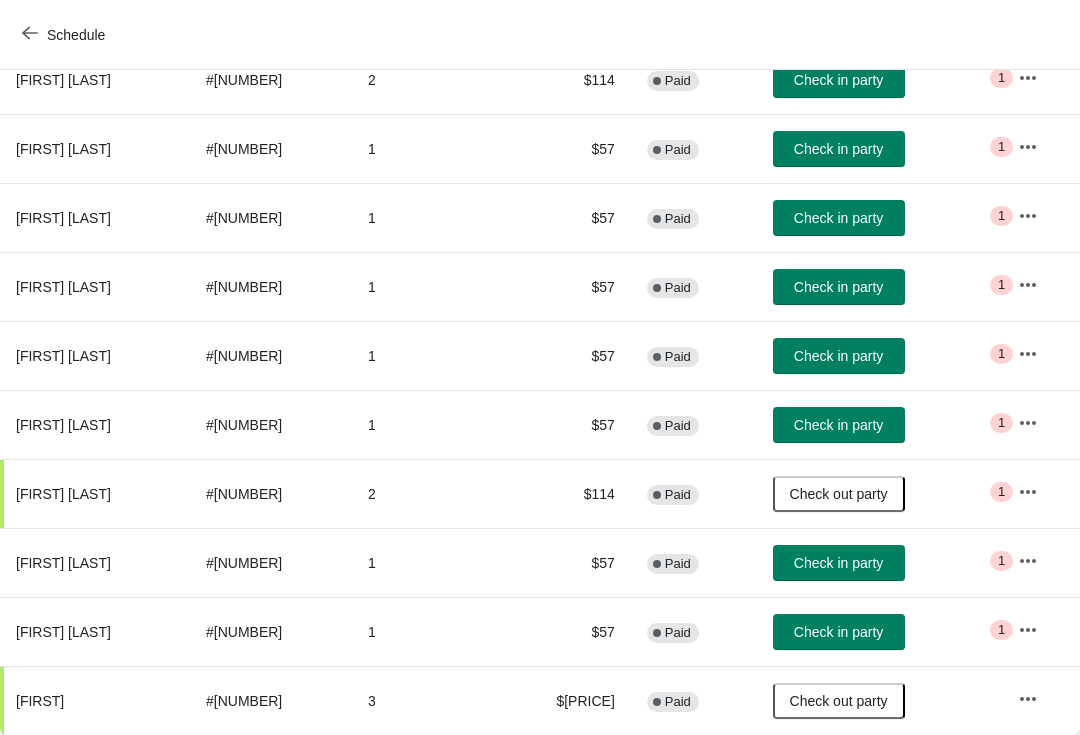 scroll, scrollTop: 424, scrollLeft: 0, axis: vertical 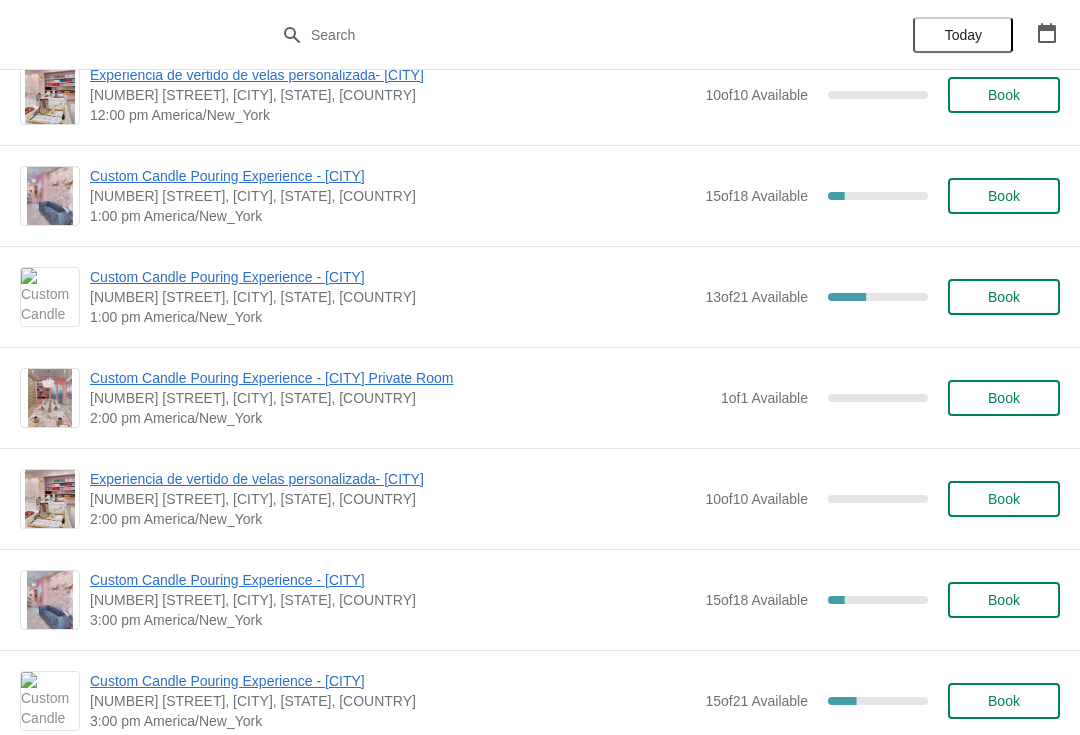 click on "Book" at bounding box center (1004, 297) 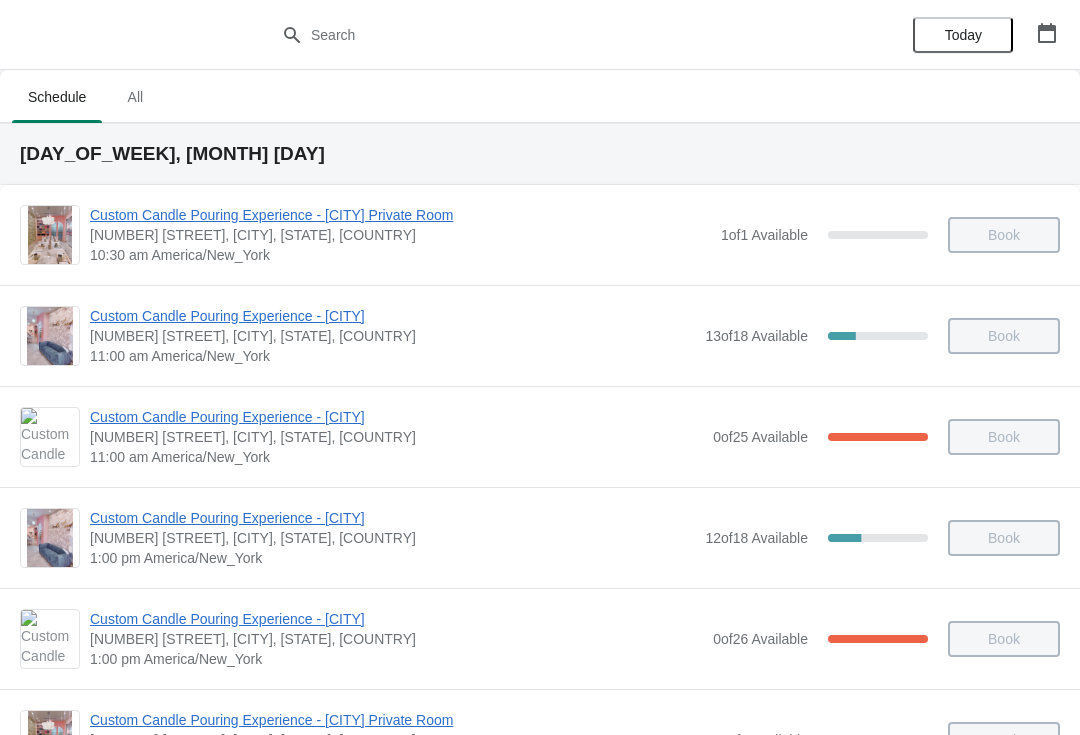 scroll, scrollTop: 1918, scrollLeft: 0, axis: vertical 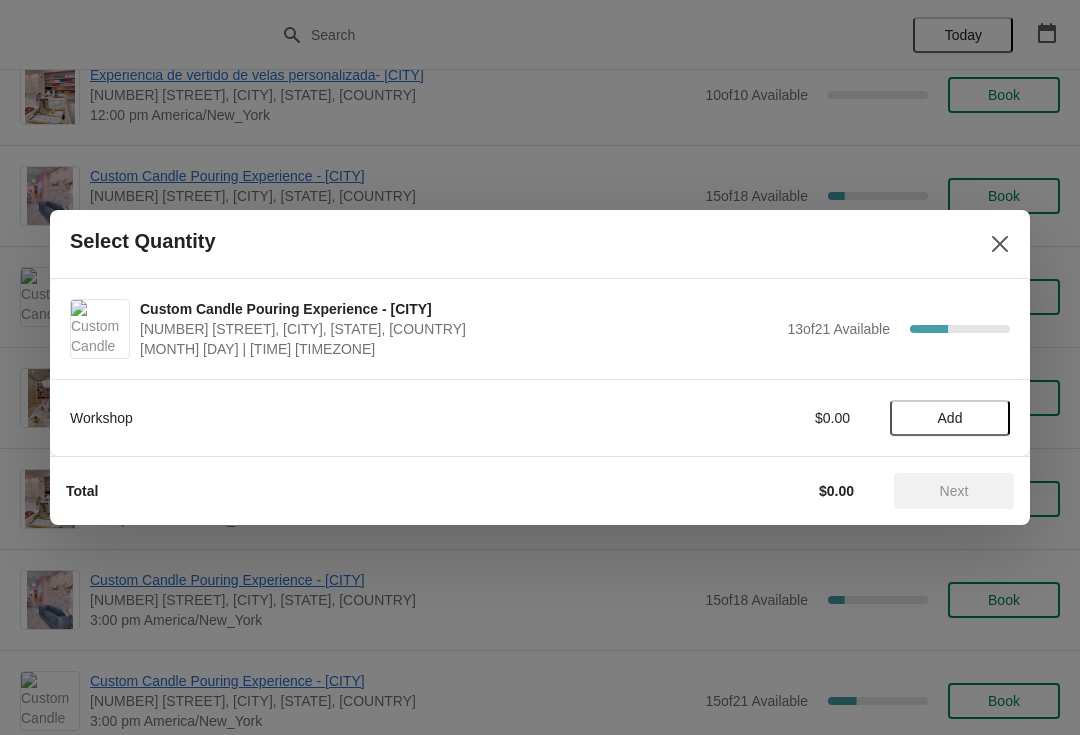 click on "Add" at bounding box center (950, 418) 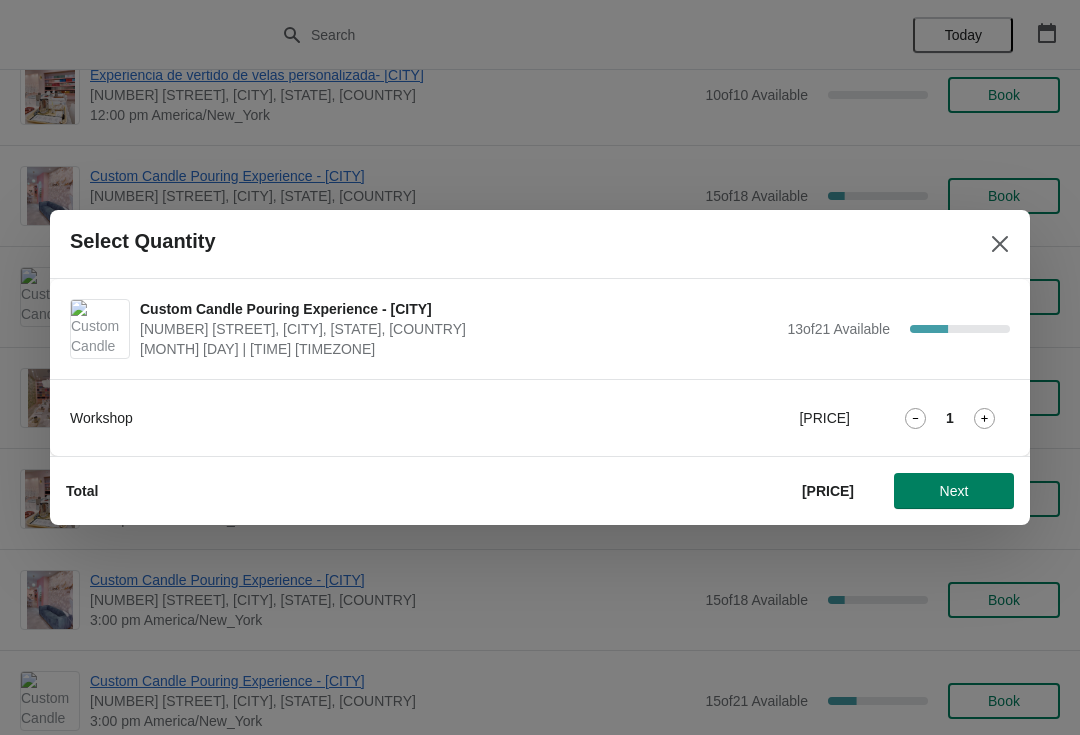 click on "1" at bounding box center (950, 418) 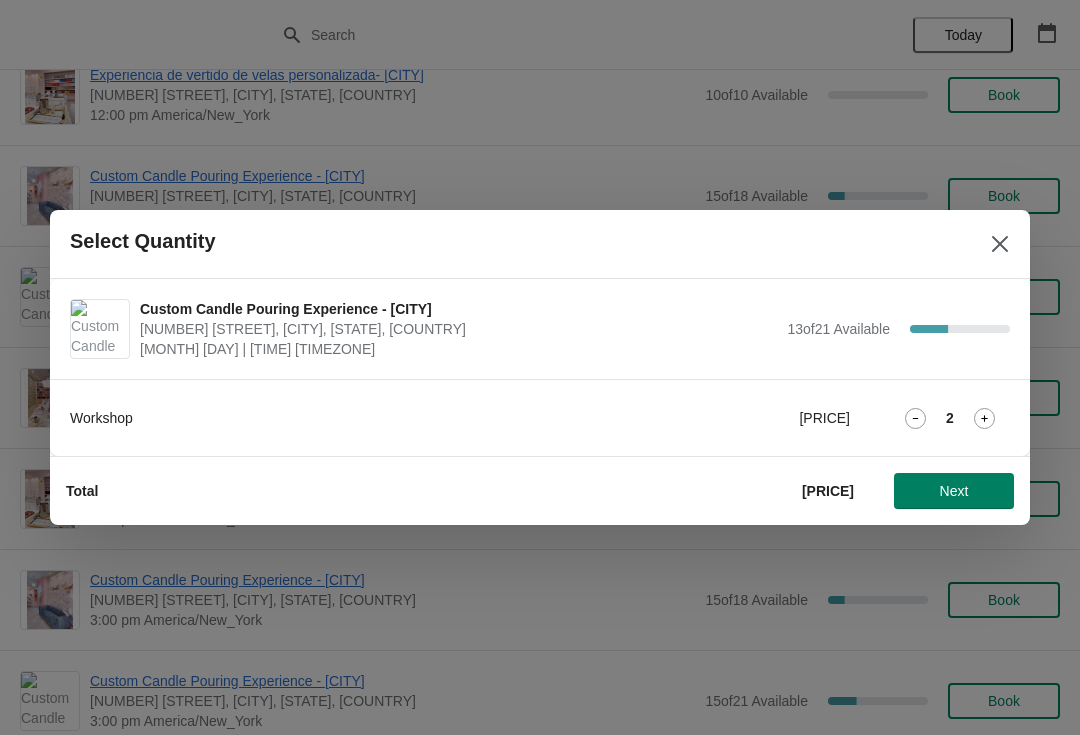 click on "Next" at bounding box center (954, 491) 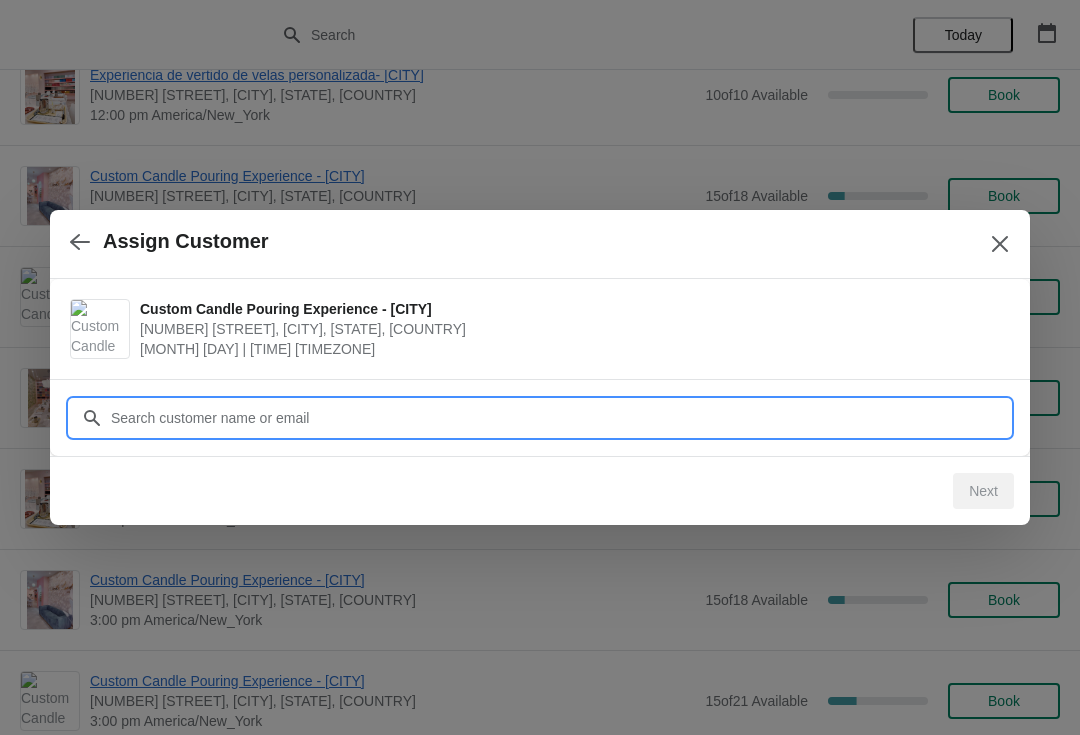 click on "Customer" at bounding box center (560, 418) 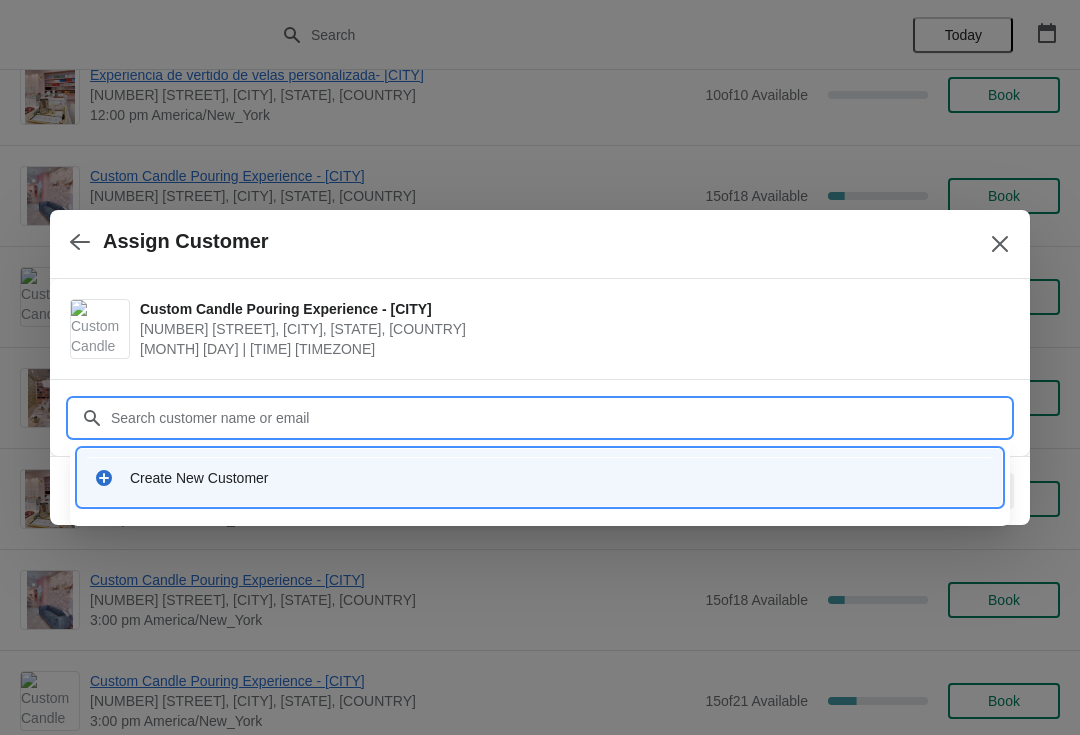 click on "Create New Customer" at bounding box center (540, 477) 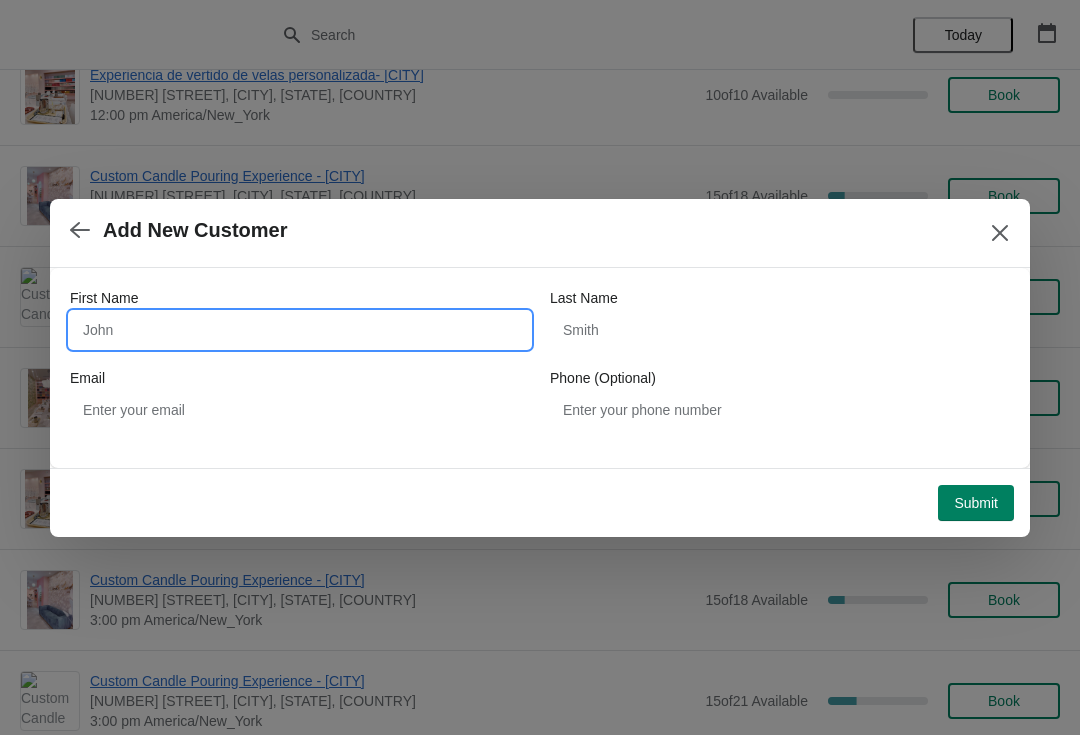 click on "First Name" at bounding box center (300, 330) 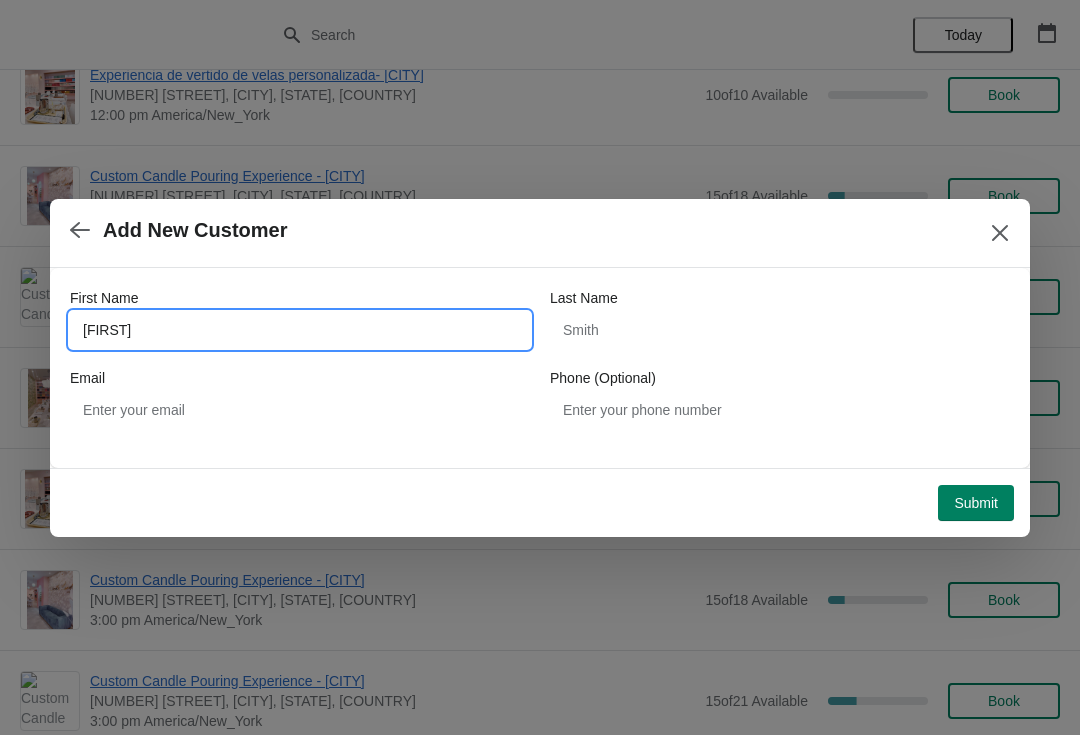 type on "[FIRST]" 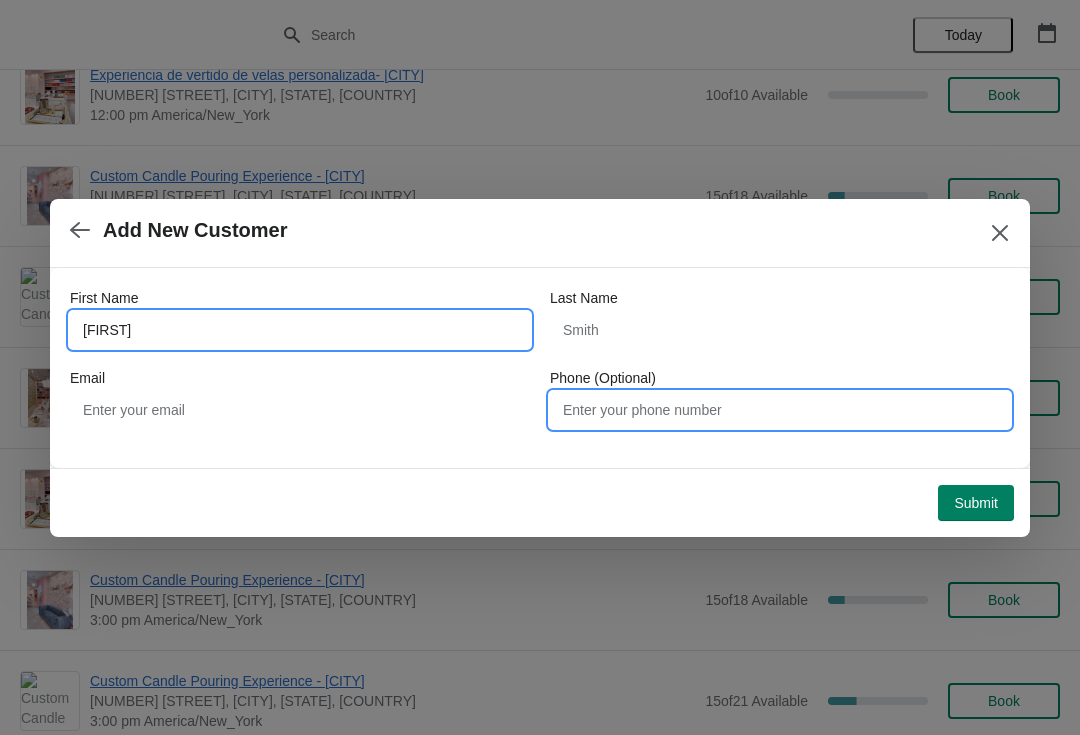 click on "Phone (Optional)" at bounding box center [780, 410] 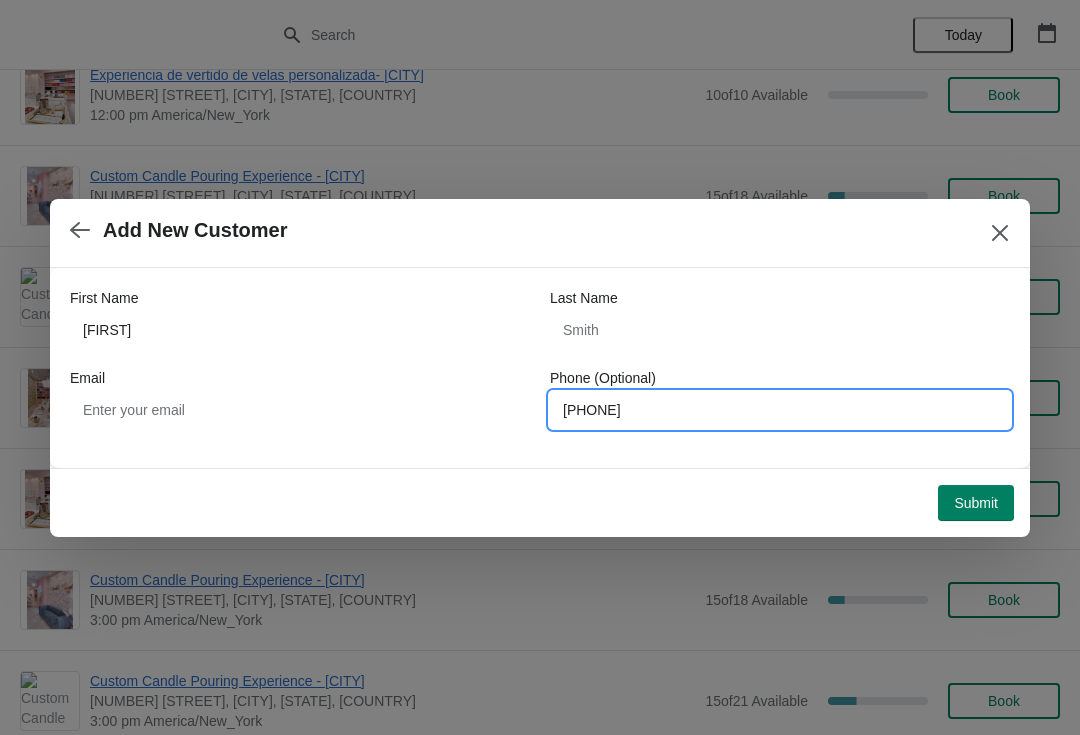 type on "[PHONE]" 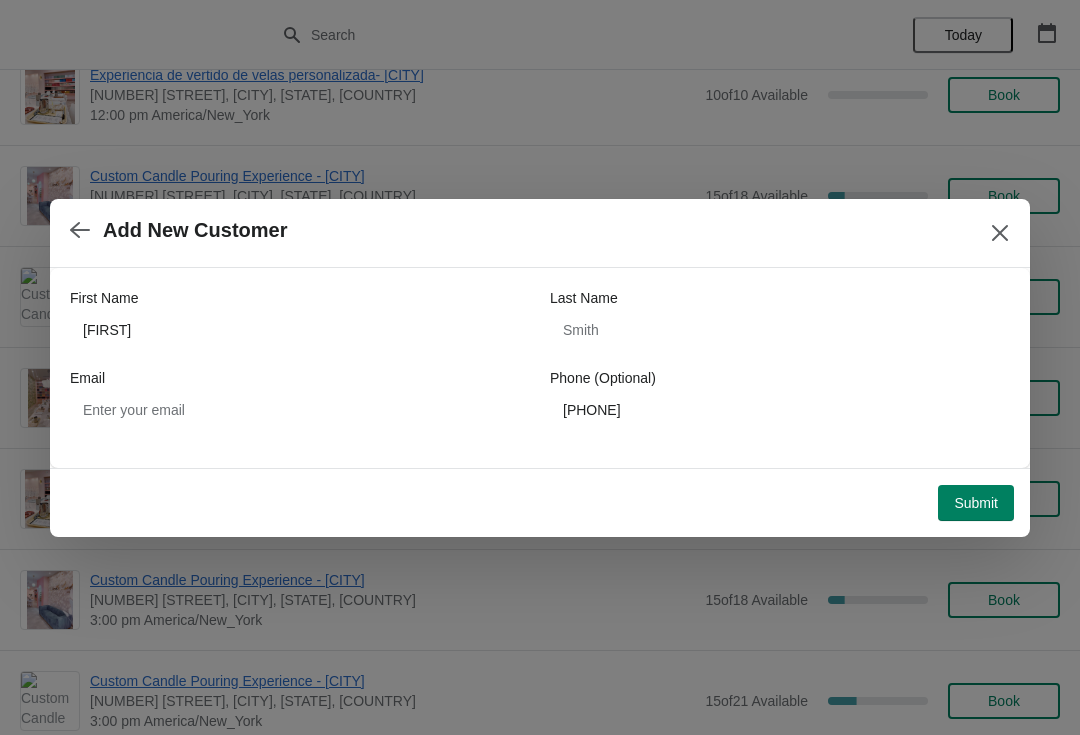 click on "Submit" at bounding box center (976, 503) 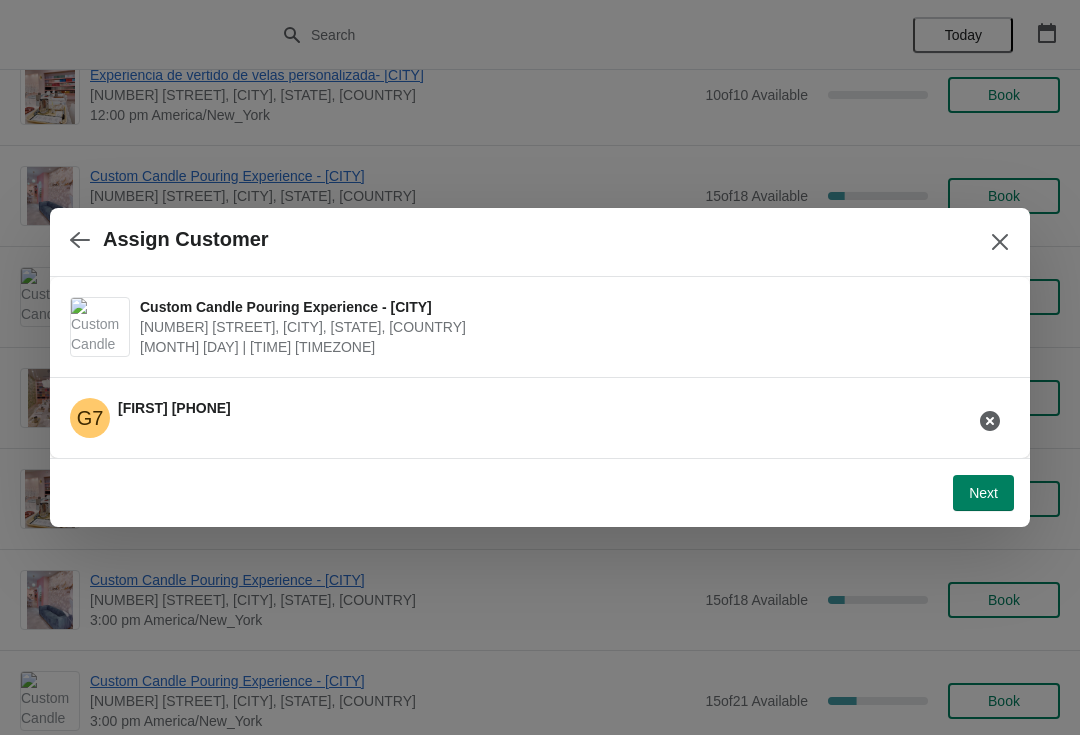 click on "Next" at bounding box center [983, 493] 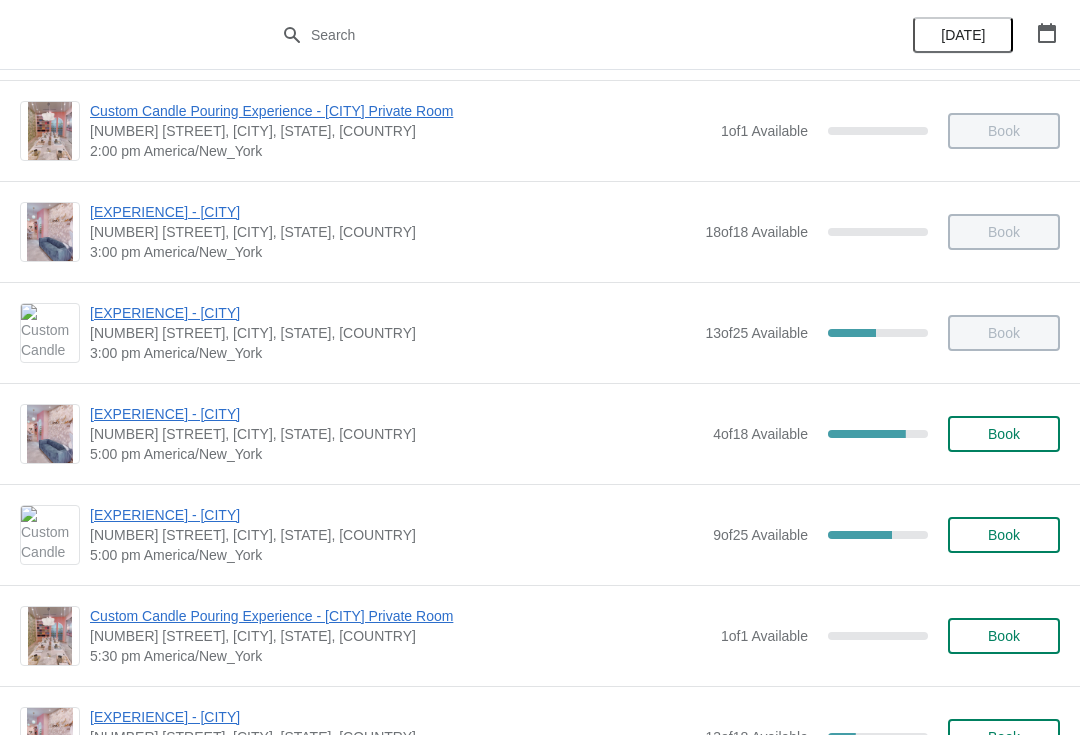 scroll, scrollTop: 624, scrollLeft: 0, axis: vertical 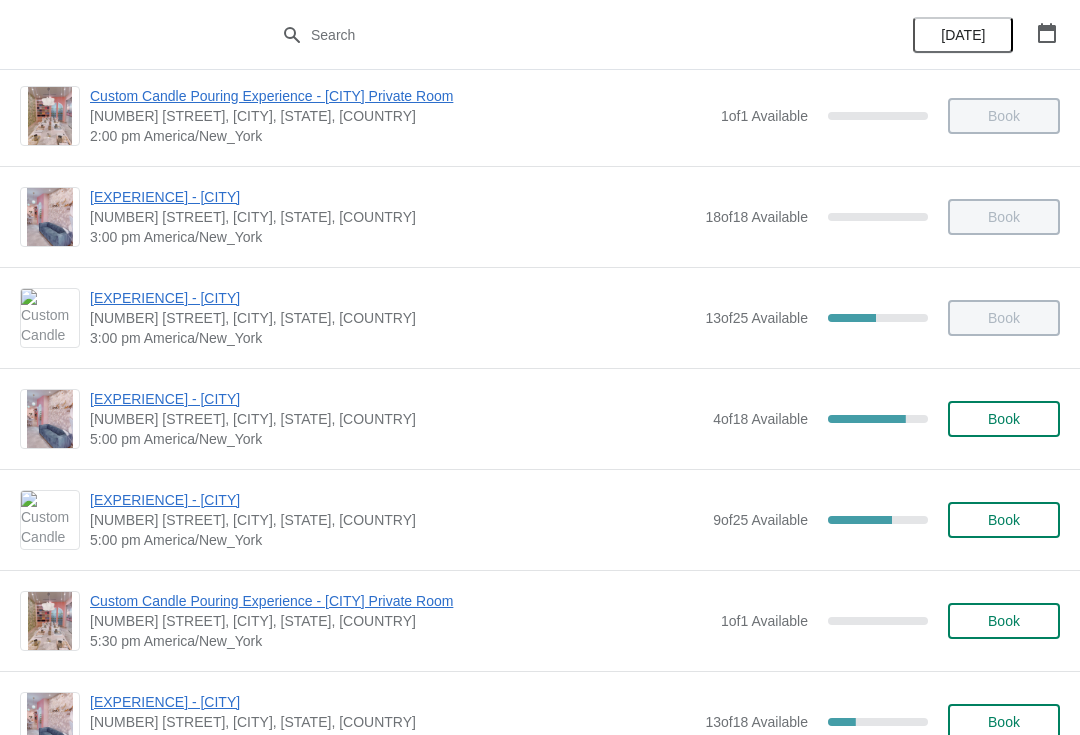 click on "Custom Candle Pouring Experience - [CITY]" at bounding box center [396, 399] 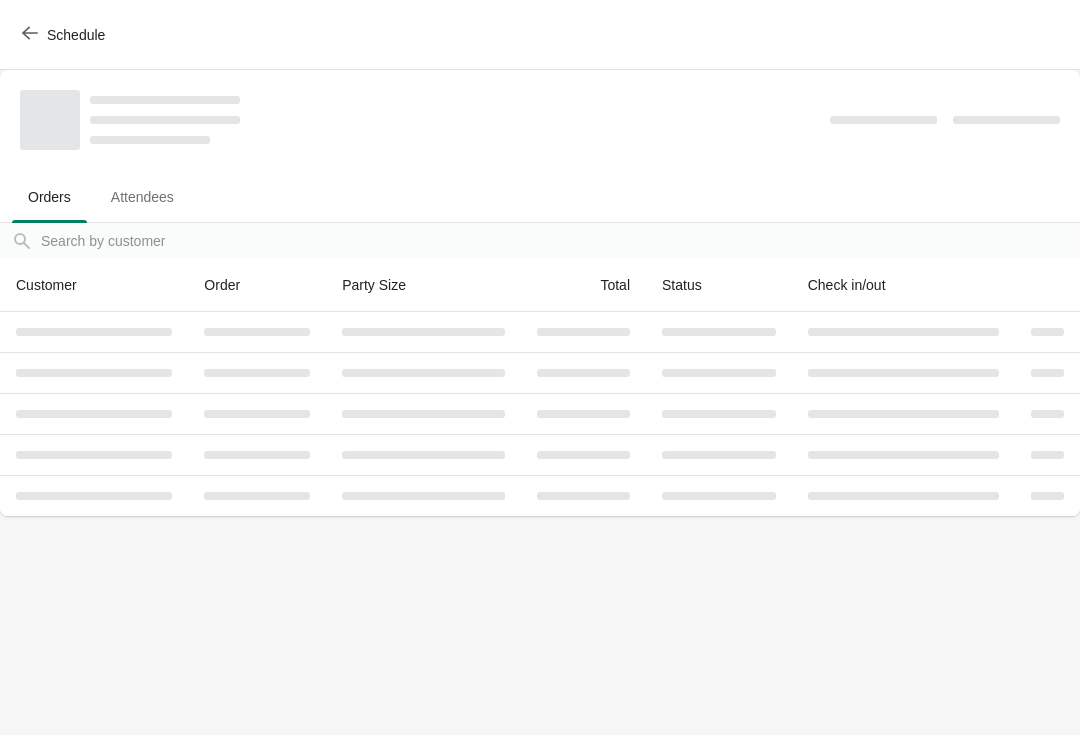 scroll, scrollTop: 0, scrollLeft: 0, axis: both 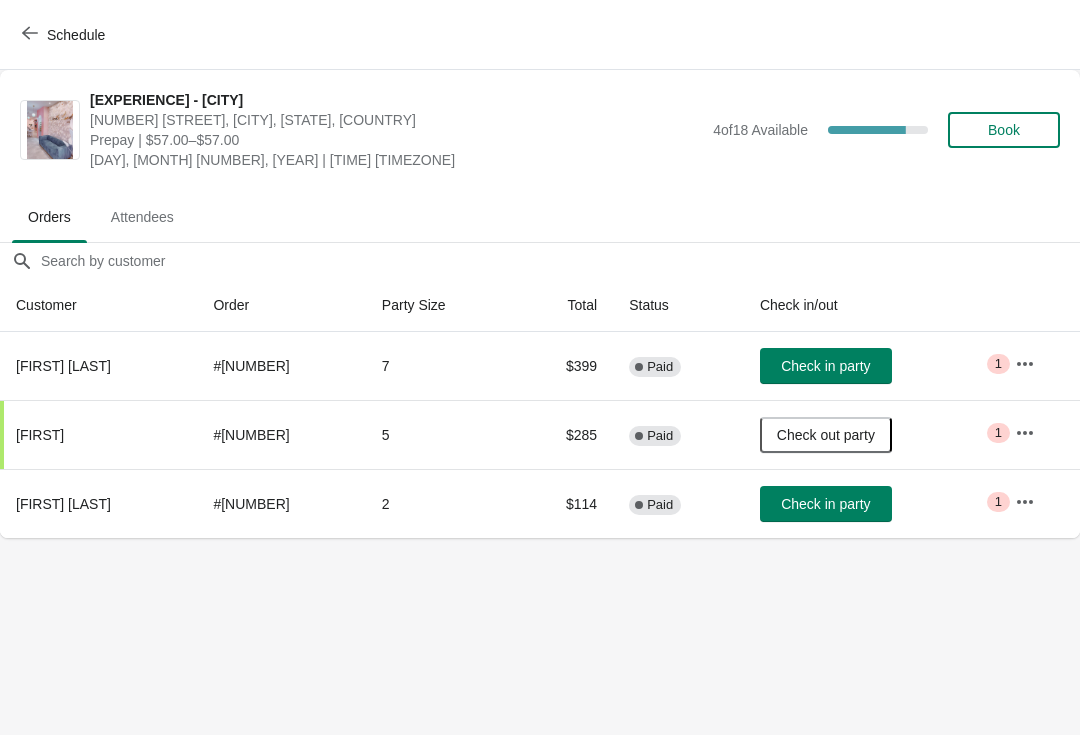 click on "Schedule" at bounding box center (65, 35) 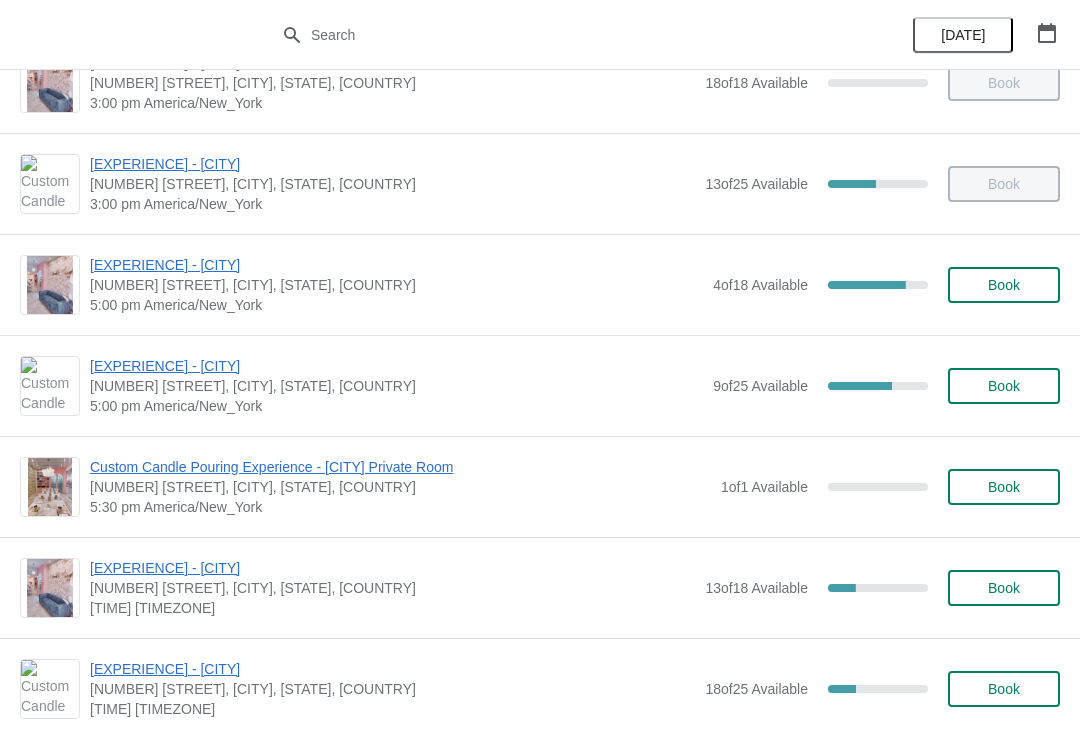 scroll, scrollTop: 761, scrollLeft: 0, axis: vertical 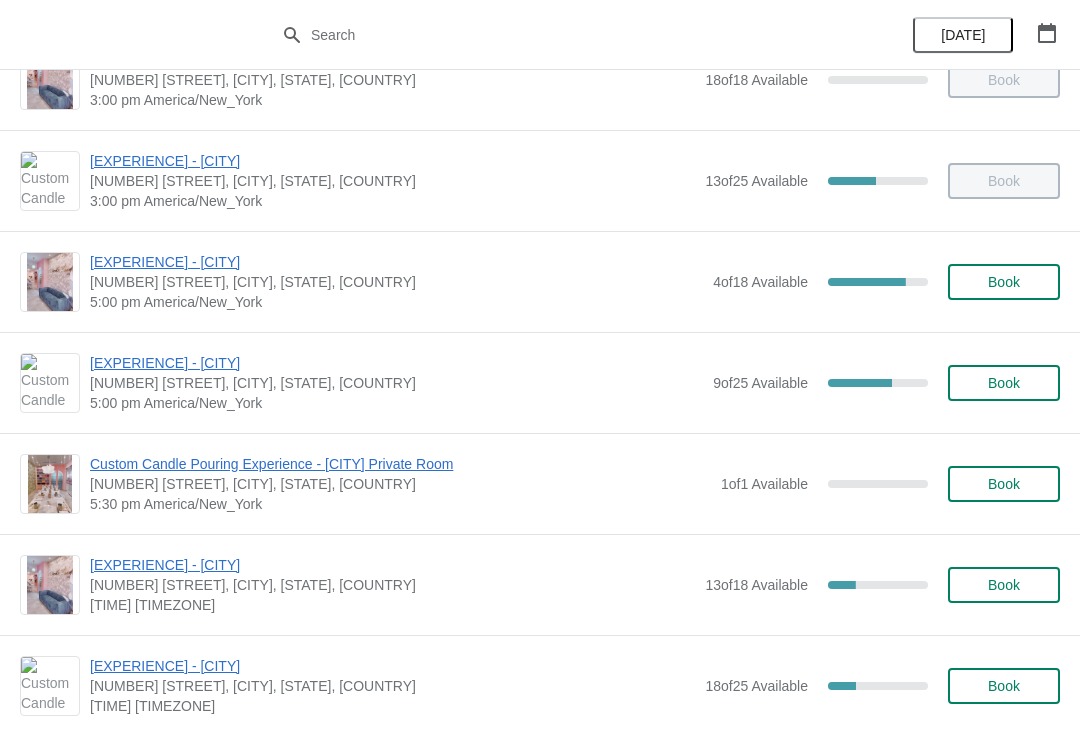 click on "Custom Candle Pouring Experience - [CITY]" at bounding box center [396, 363] 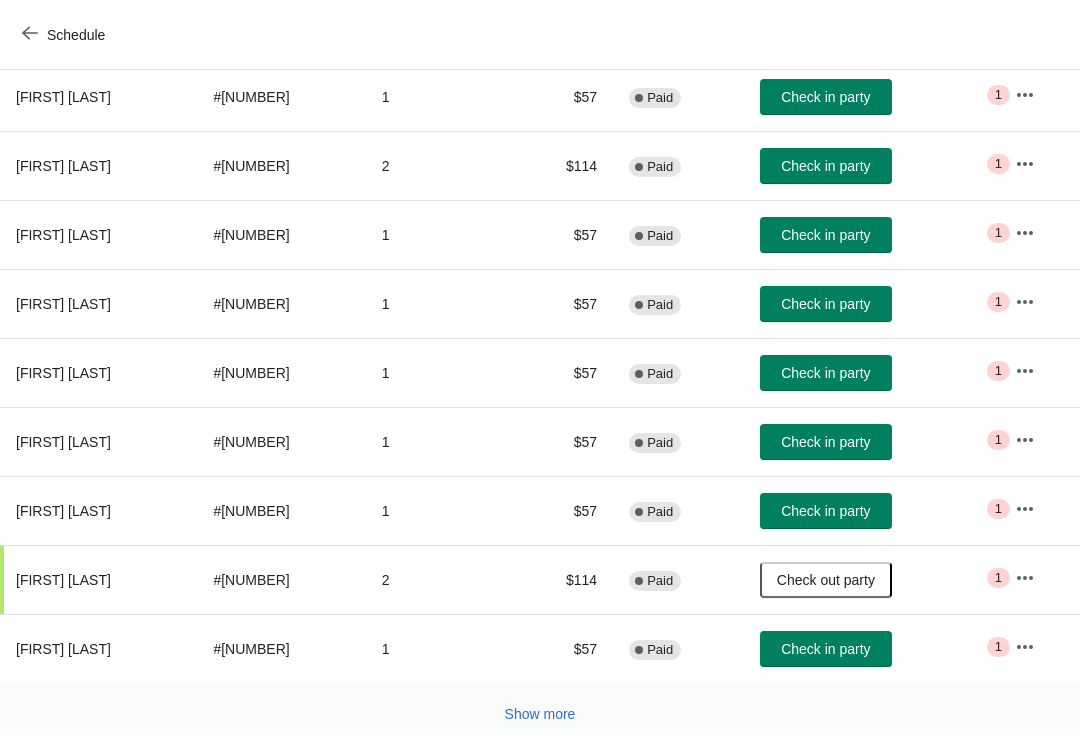 scroll, scrollTop: 341, scrollLeft: 0, axis: vertical 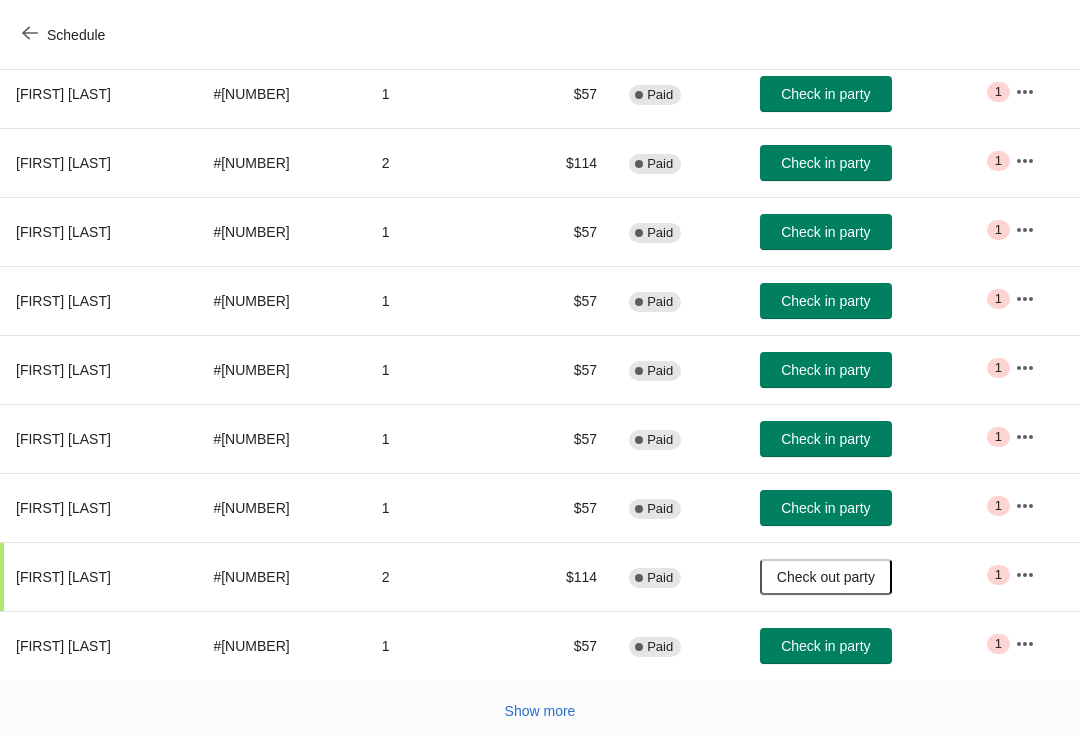 click on "Check in party" at bounding box center (825, 508) 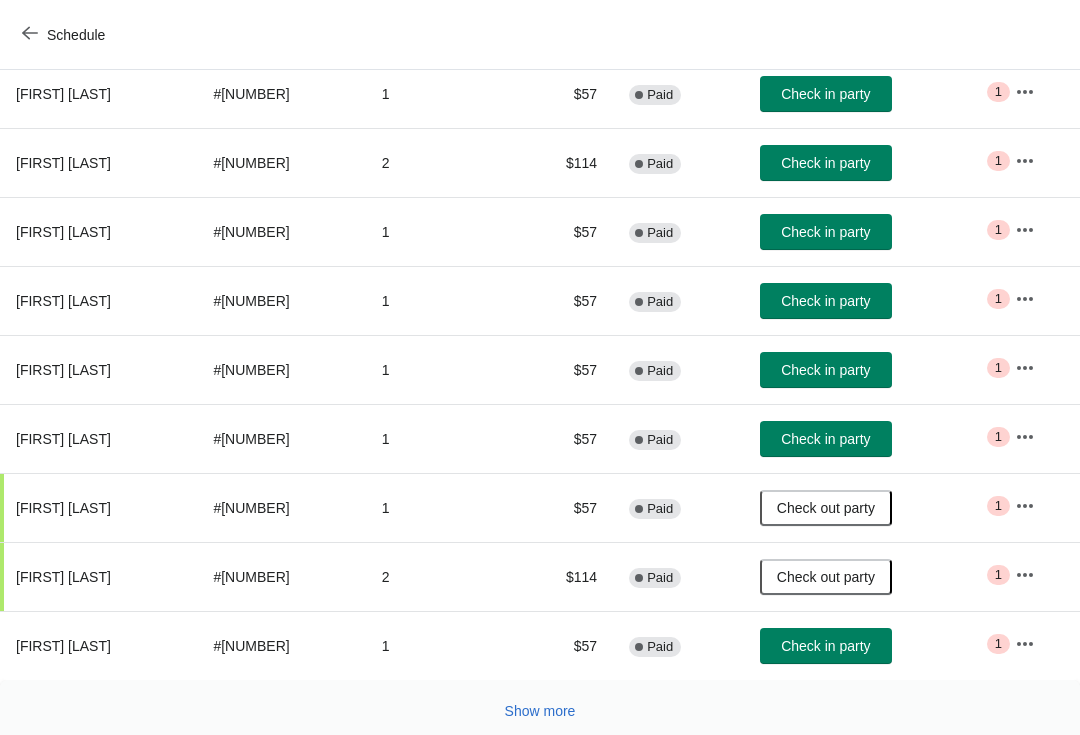 click on "Check in party" at bounding box center (825, 370) 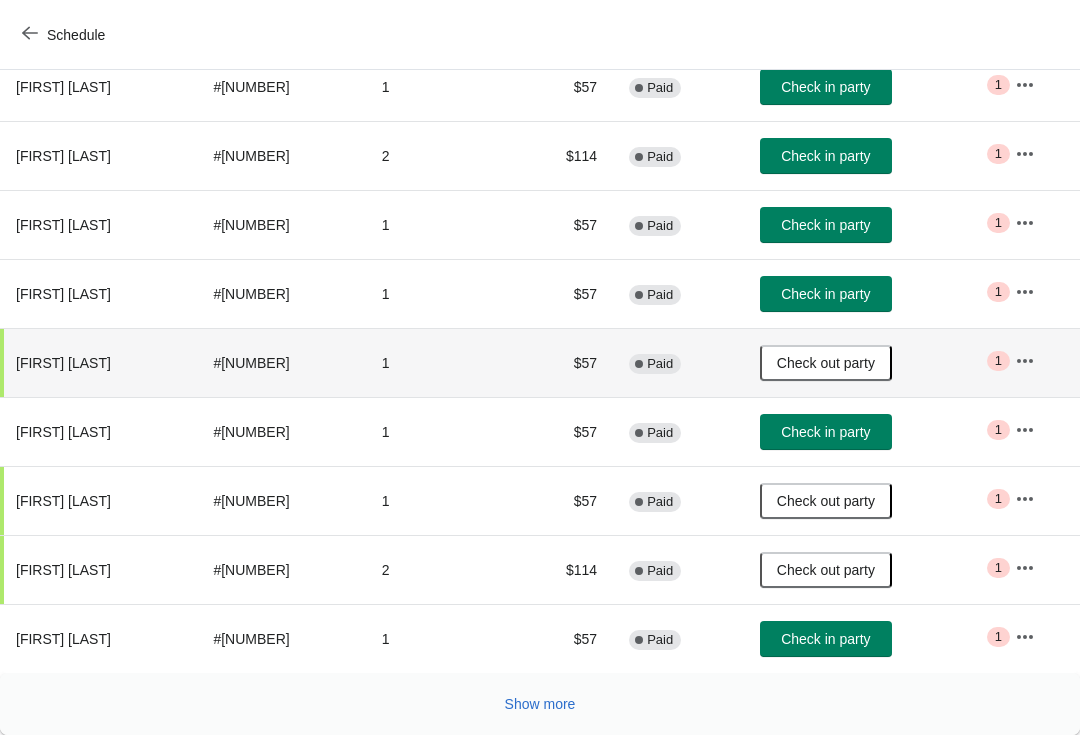 scroll, scrollTop: 348, scrollLeft: 0, axis: vertical 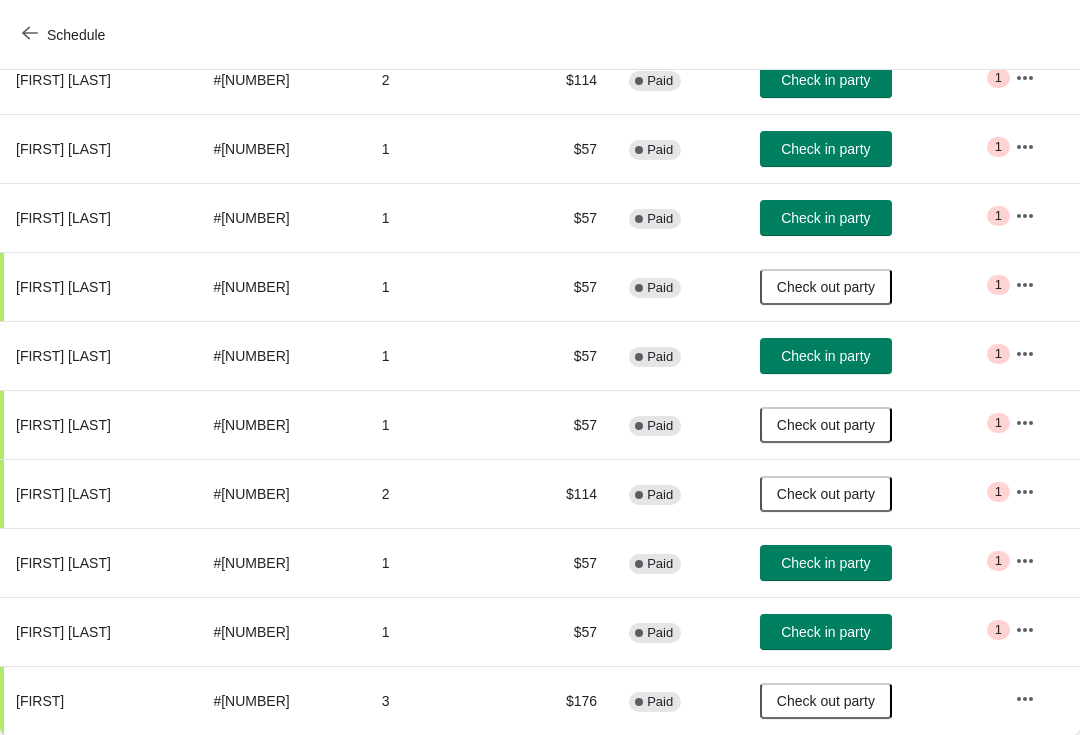 click 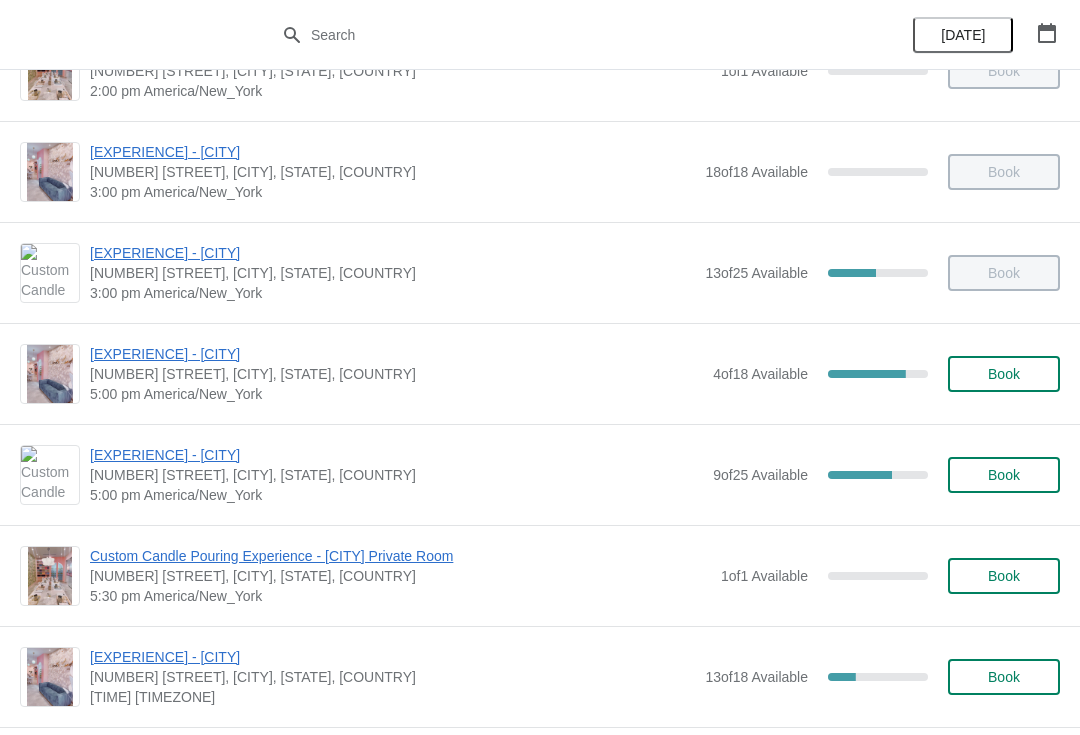 scroll, scrollTop: 634, scrollLeft: 0, axis: vertical 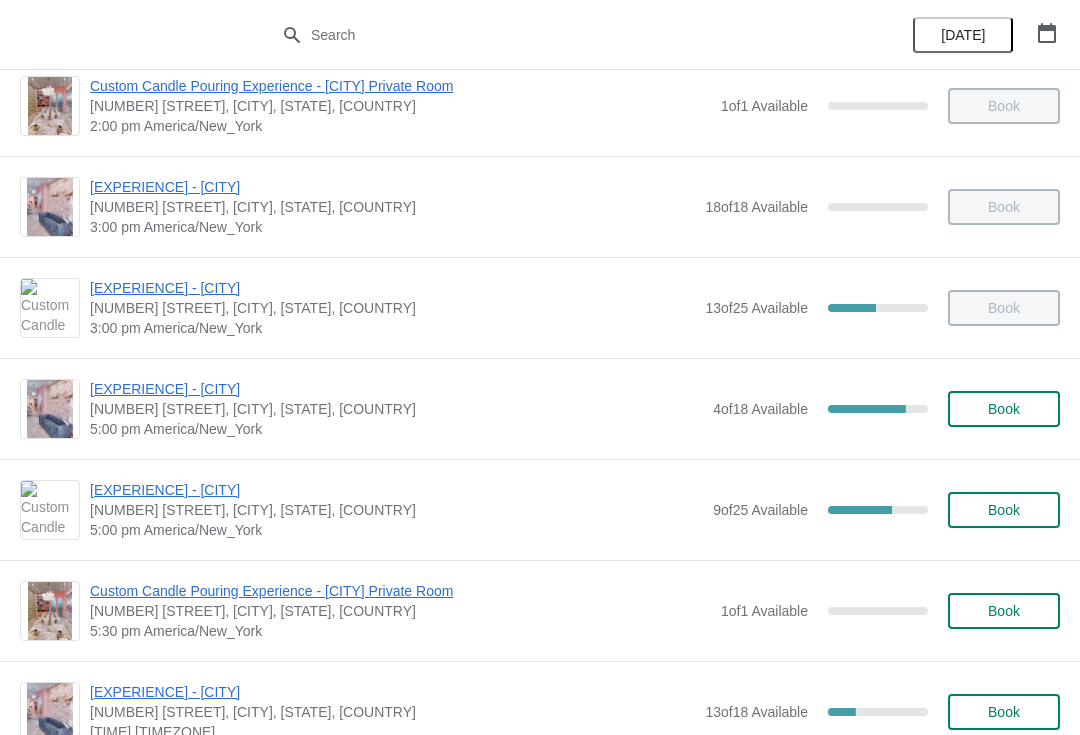 click on "Custom Candle Pouring Experience - [CITY]" at bounding box center [392, 288] 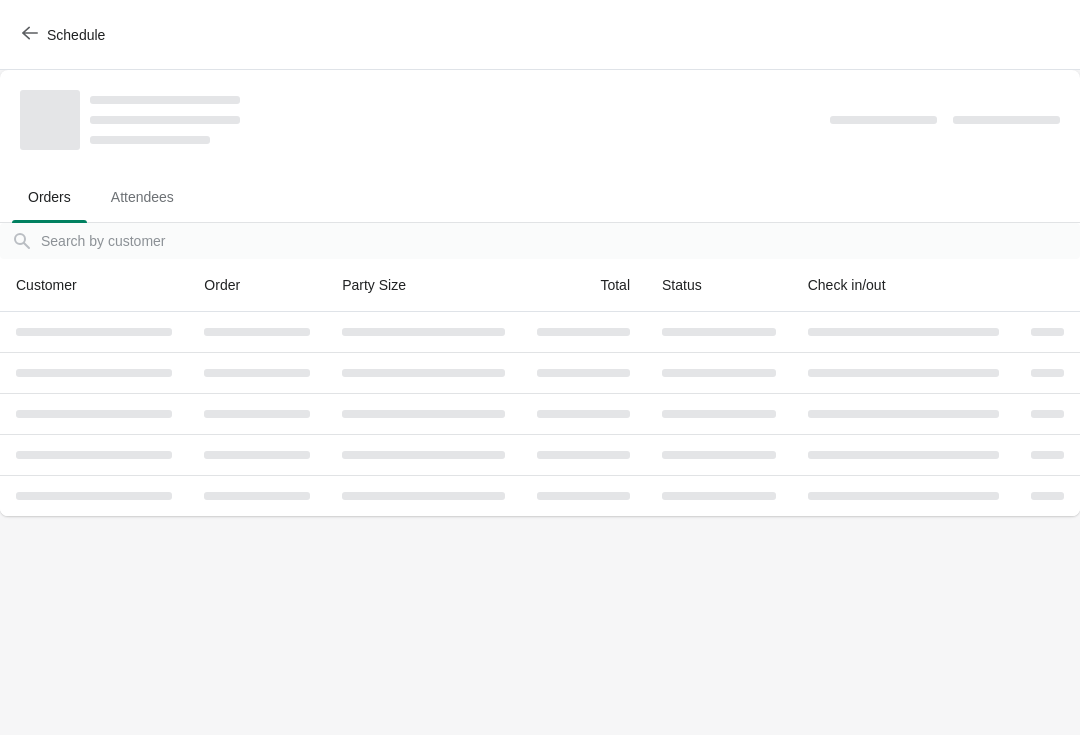 scroll, scrollTop: 0, scrollLeft: 0, axis: both 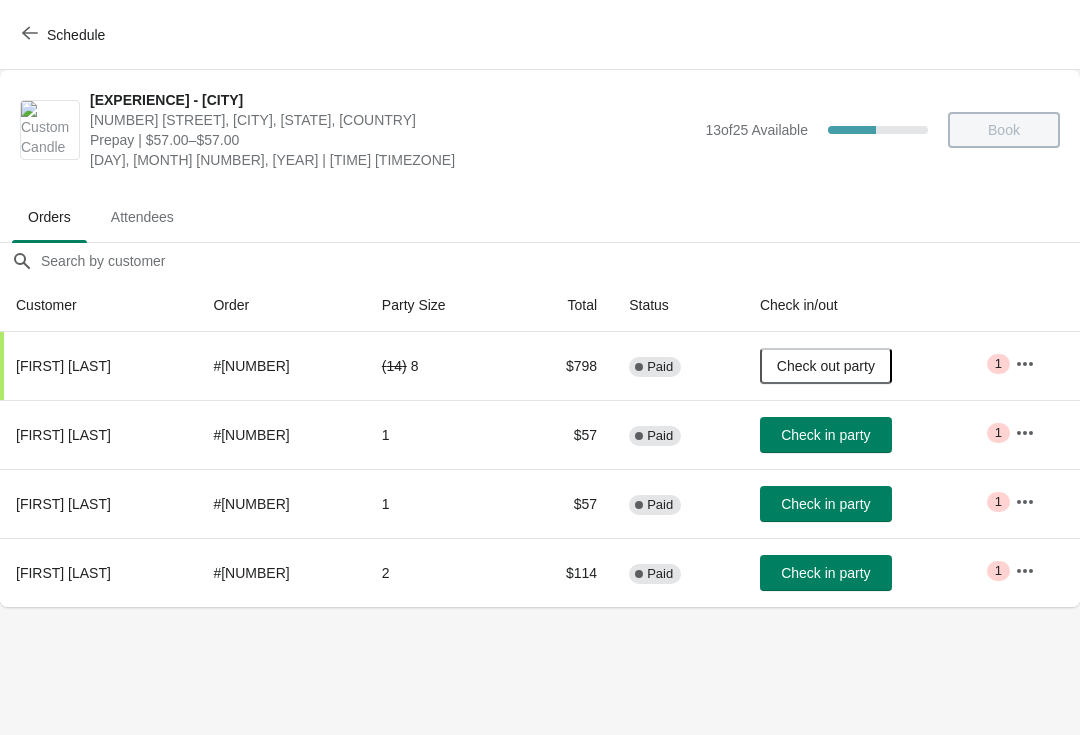 click on "Check in party" at bounding box center [825, 435] 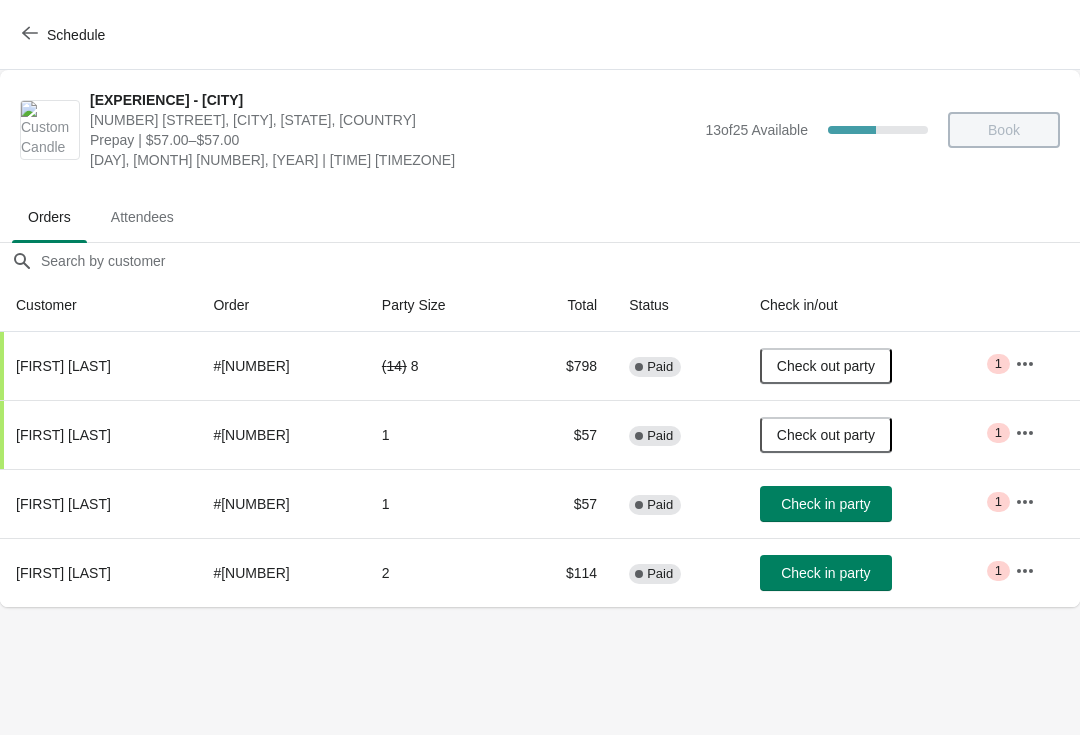 click on "Check in party" at bounding box center [825, 504] 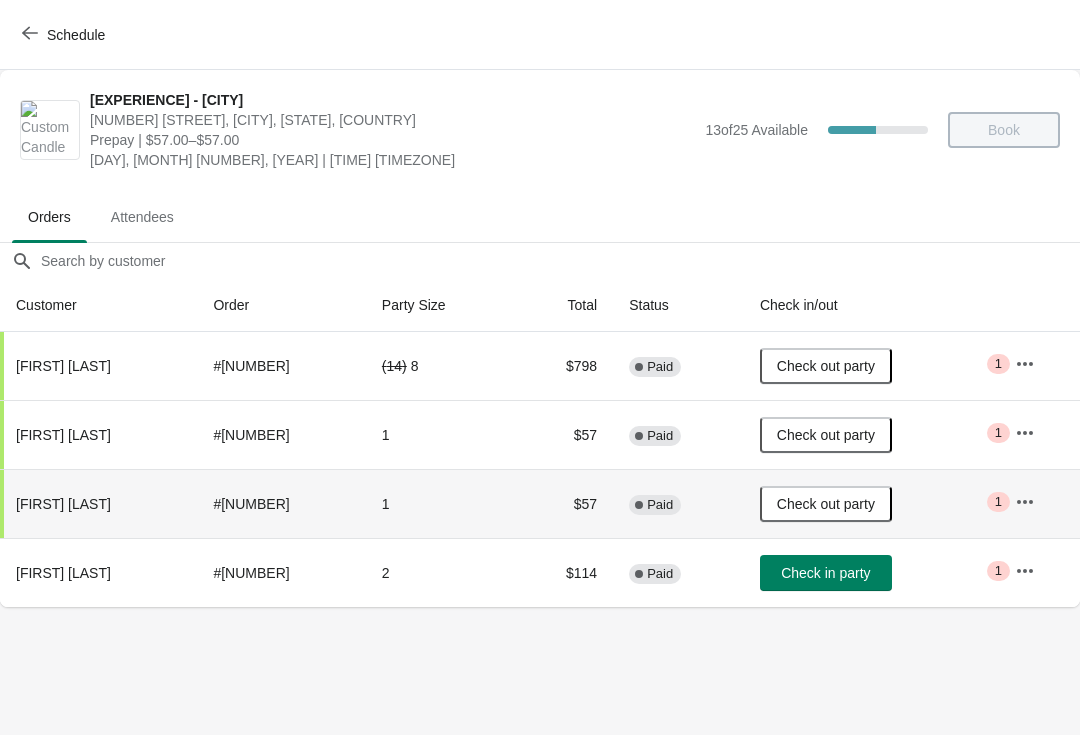 click on "Schedule" at bounding box center (65, 34) 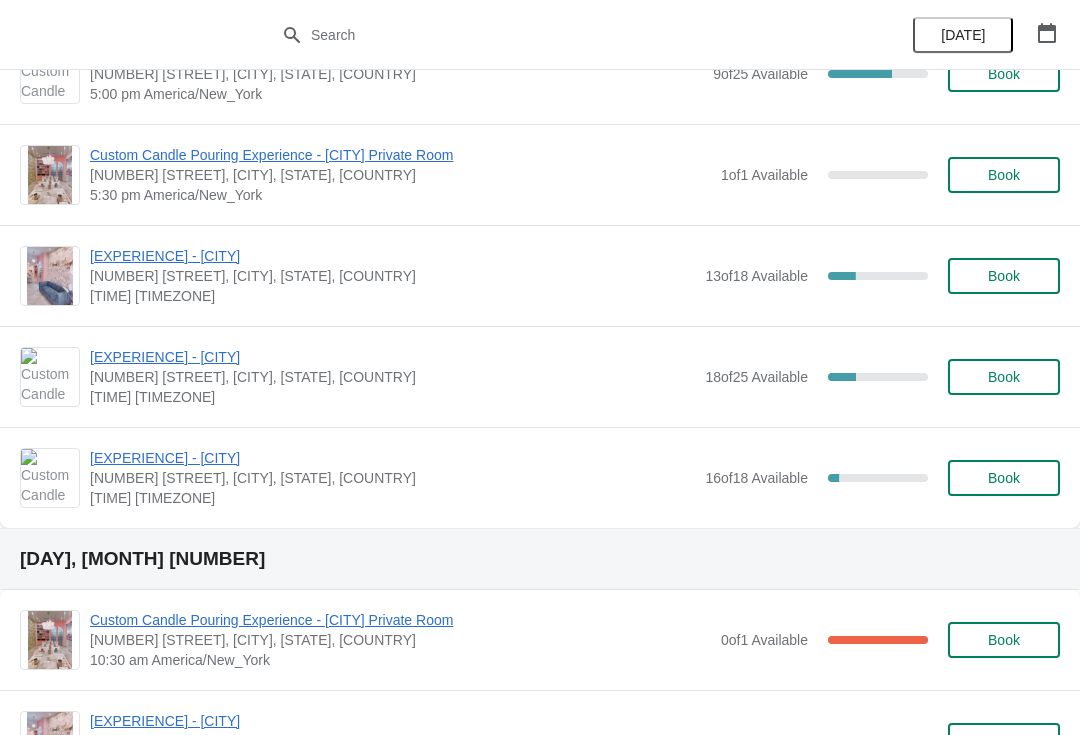 scroll, scrollTop: 1022, scrollLeft: 0, axis: vertical 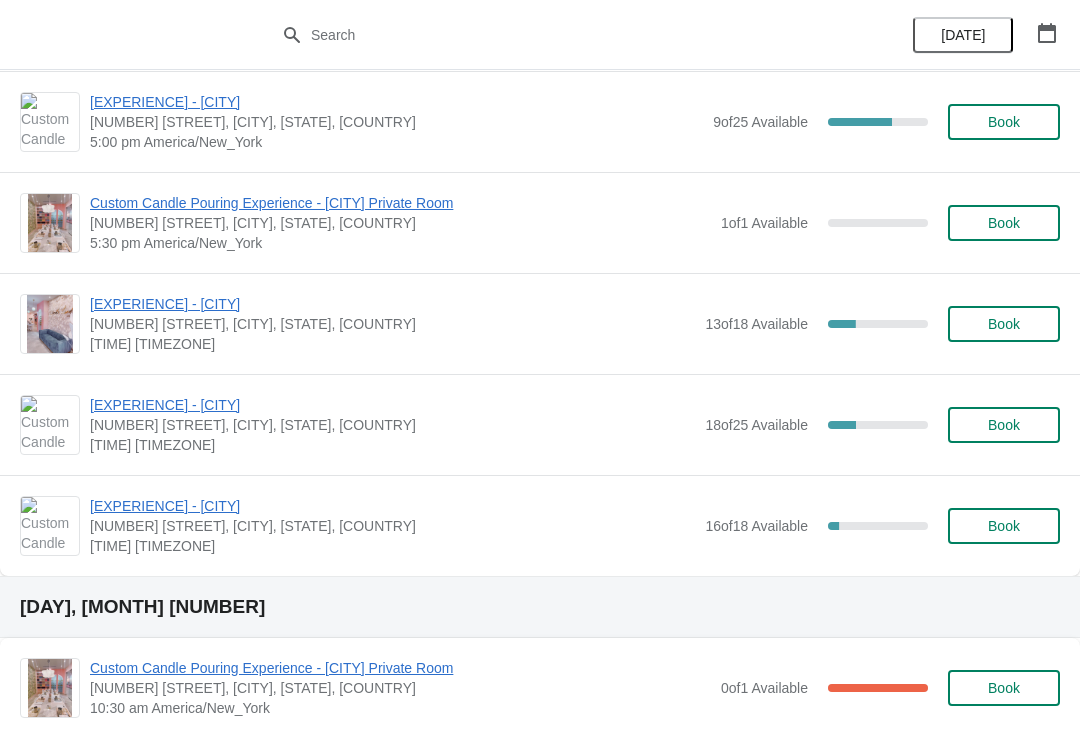 click on "Custom Candle Pouring Experience - [CITY]" at bounding box center (392, 405) 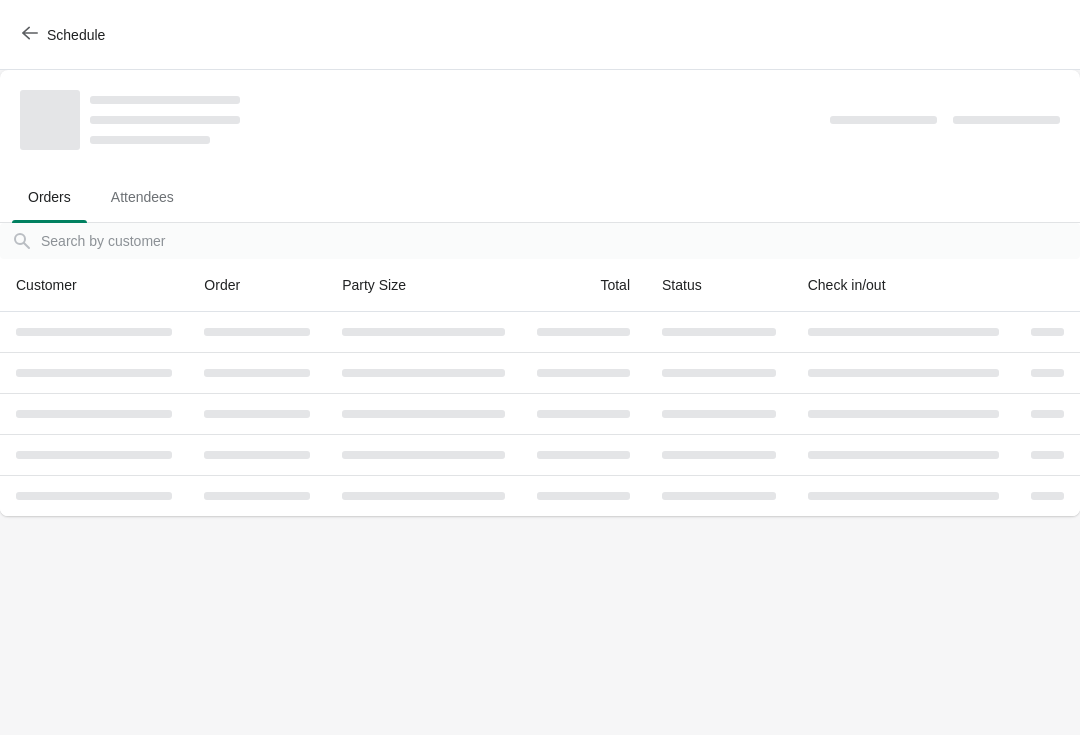 scroll, scrollTop: 0, scrollLeft: 0, axis: both 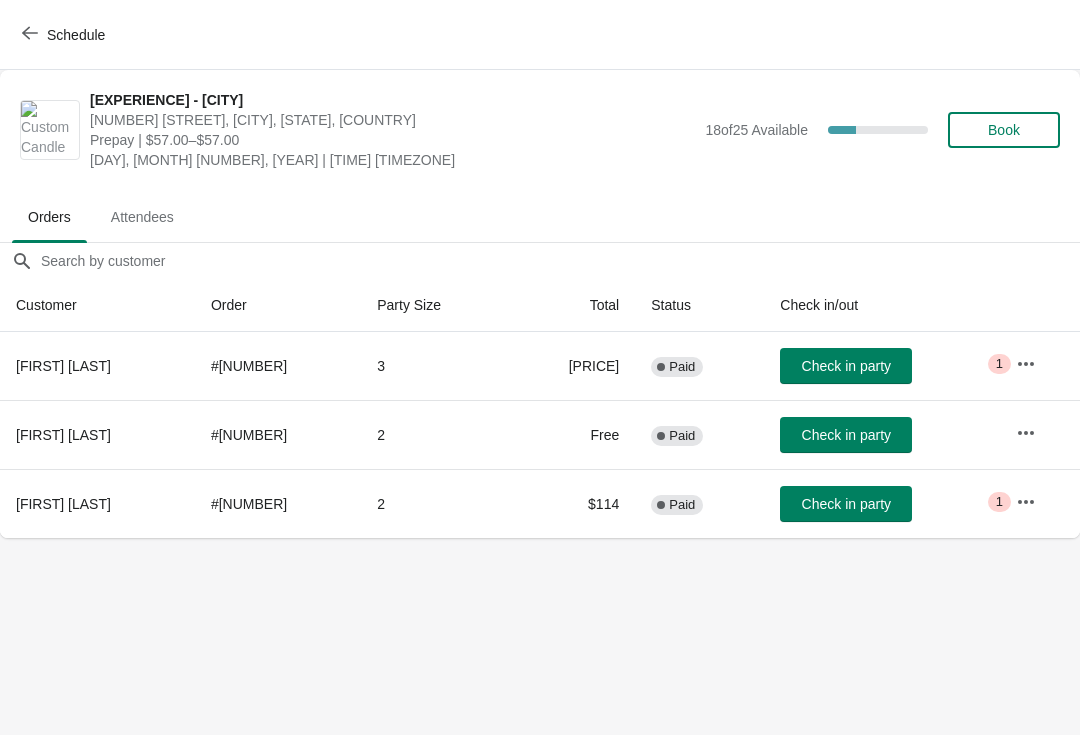 click on "Schedule" at bounding box center (65, 34) 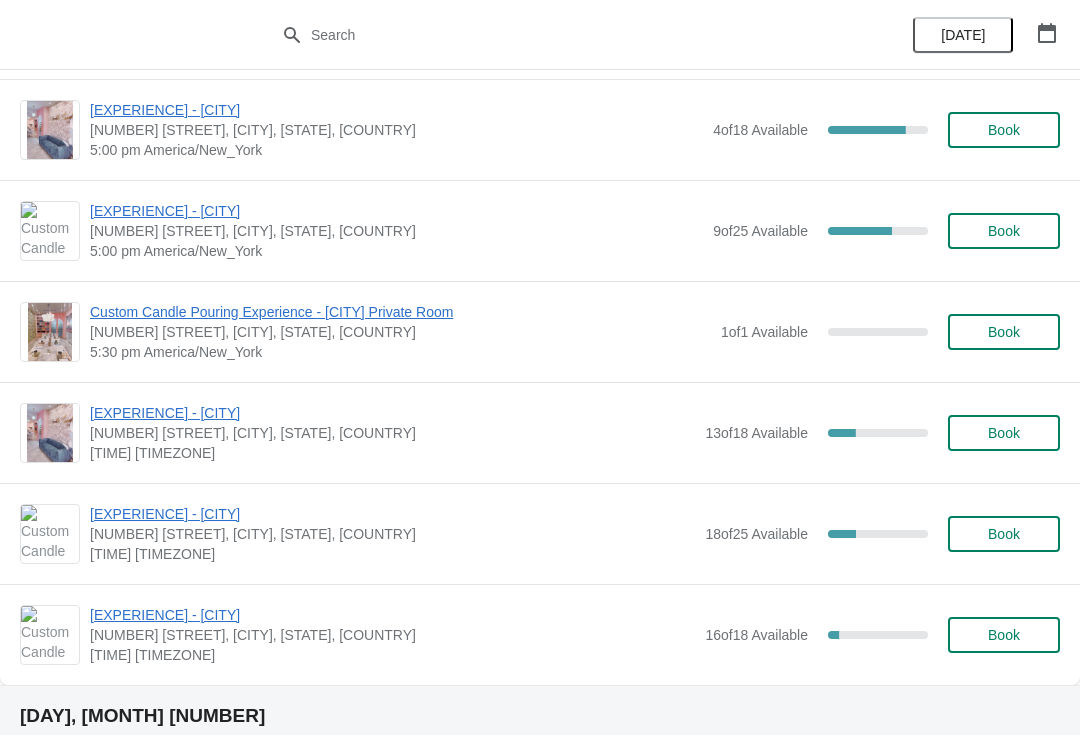 scroll, scrollTop: 903, scrollLeft: 0, axis: vertical 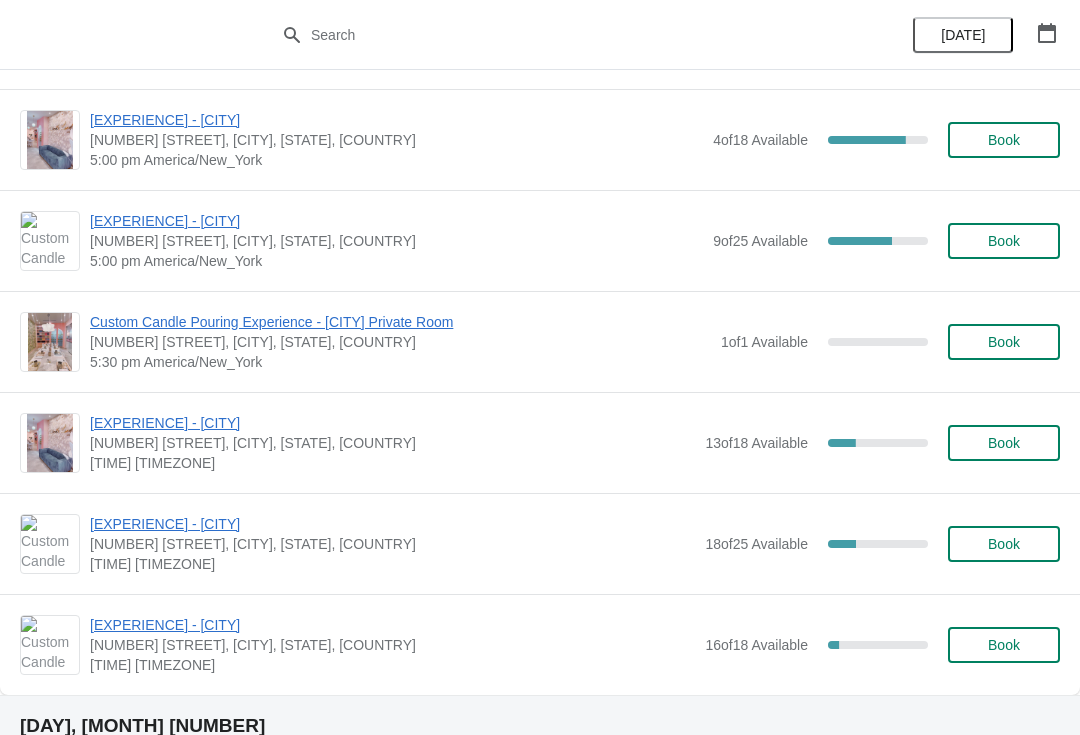 click on "Custom Candle Pouring Experience - [CITY]" at bounding box center [396, 221] 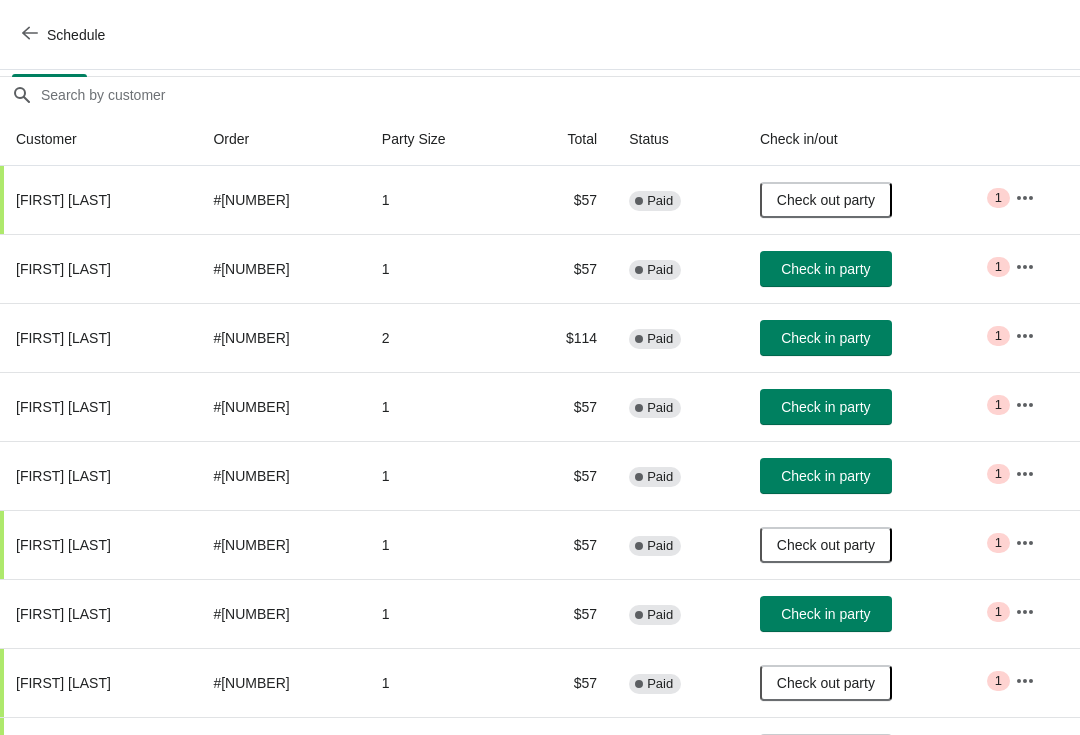 scroll, scrollTop: 166, scrollLeft: 0, axis: vertical 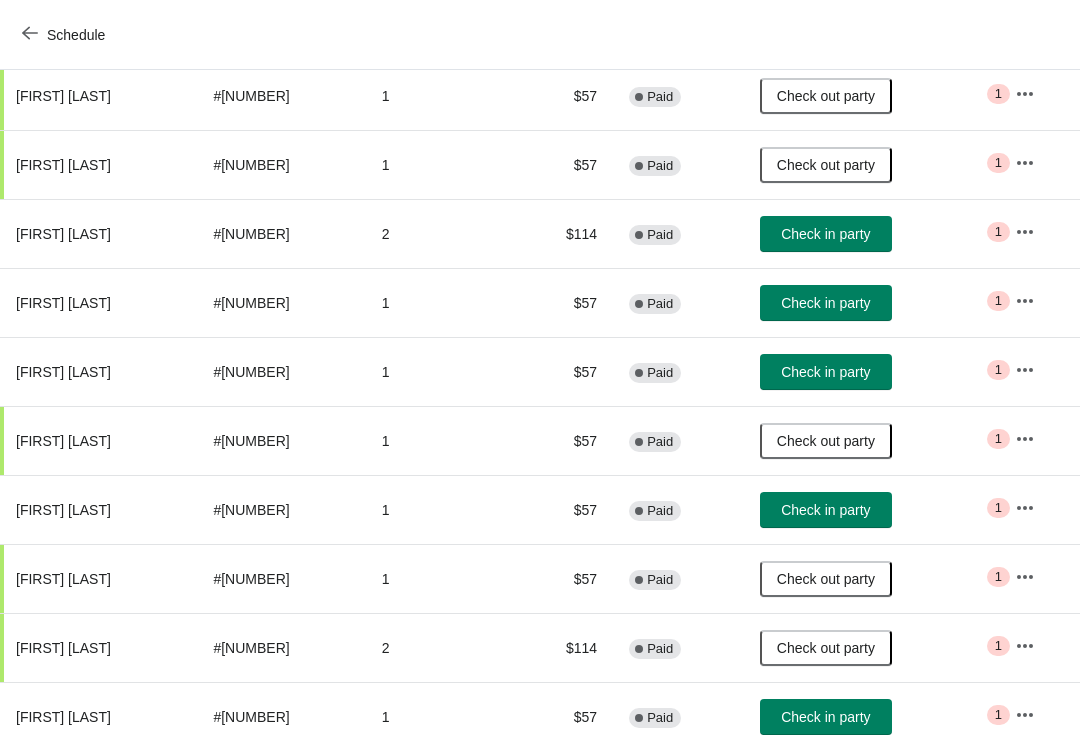 click on "Check in party" at bounding box center [825, 372] 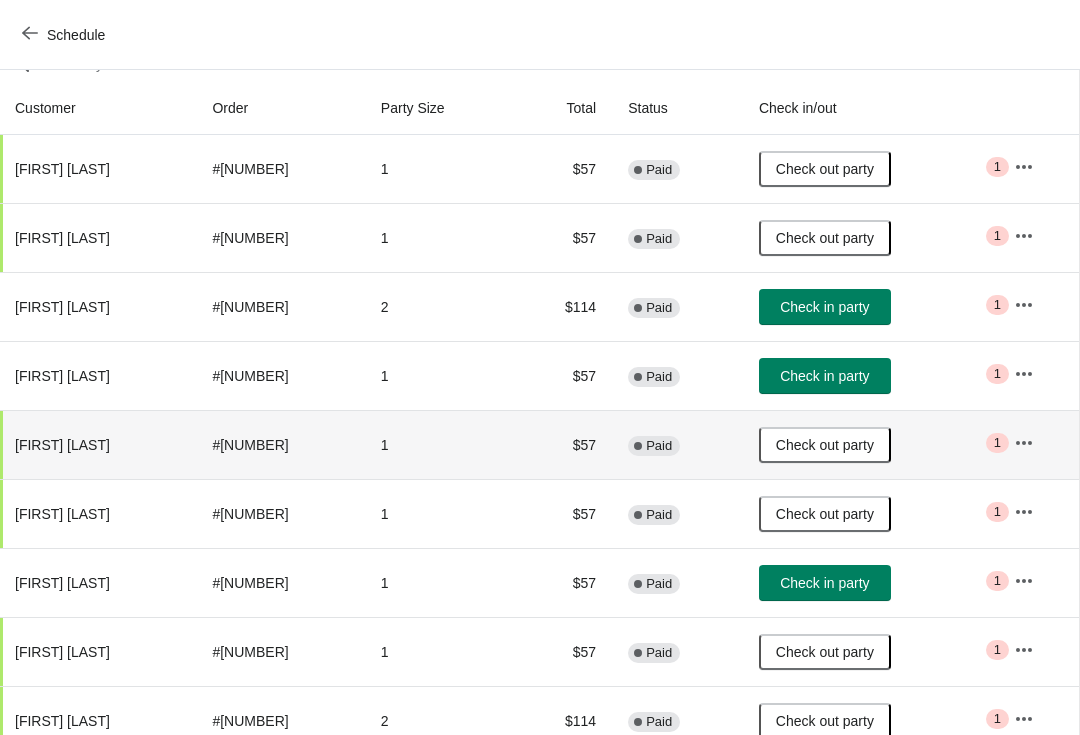 scroll, scrollTop: 196, scrollLeft: 1, axis: both 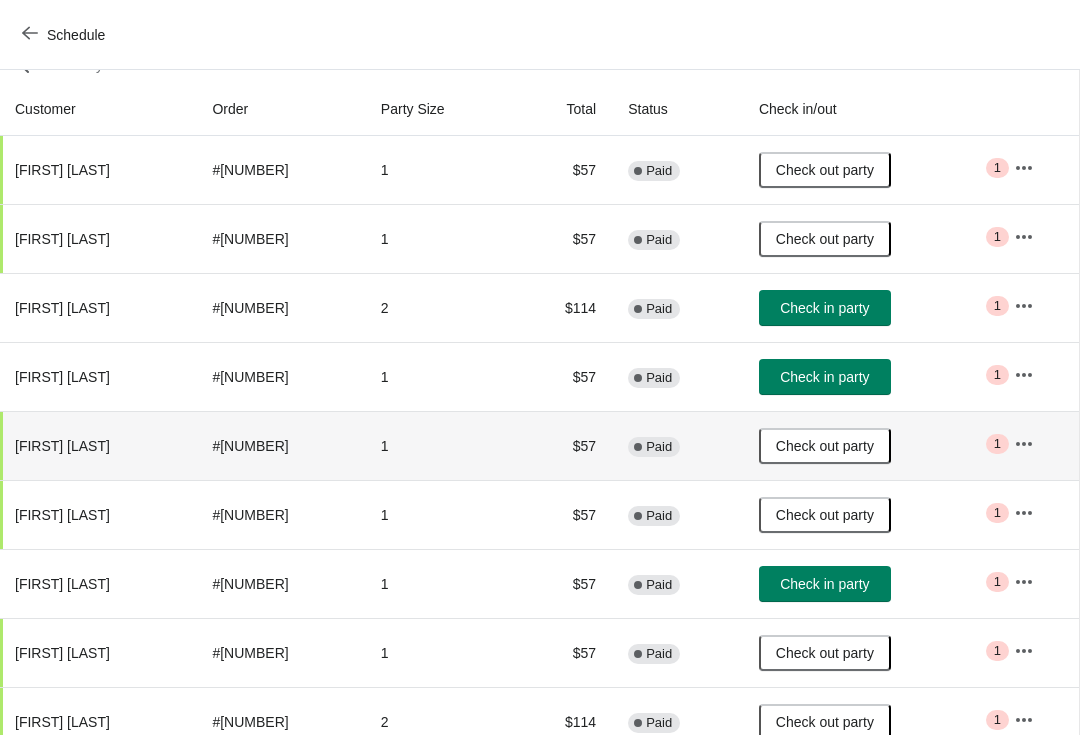 click 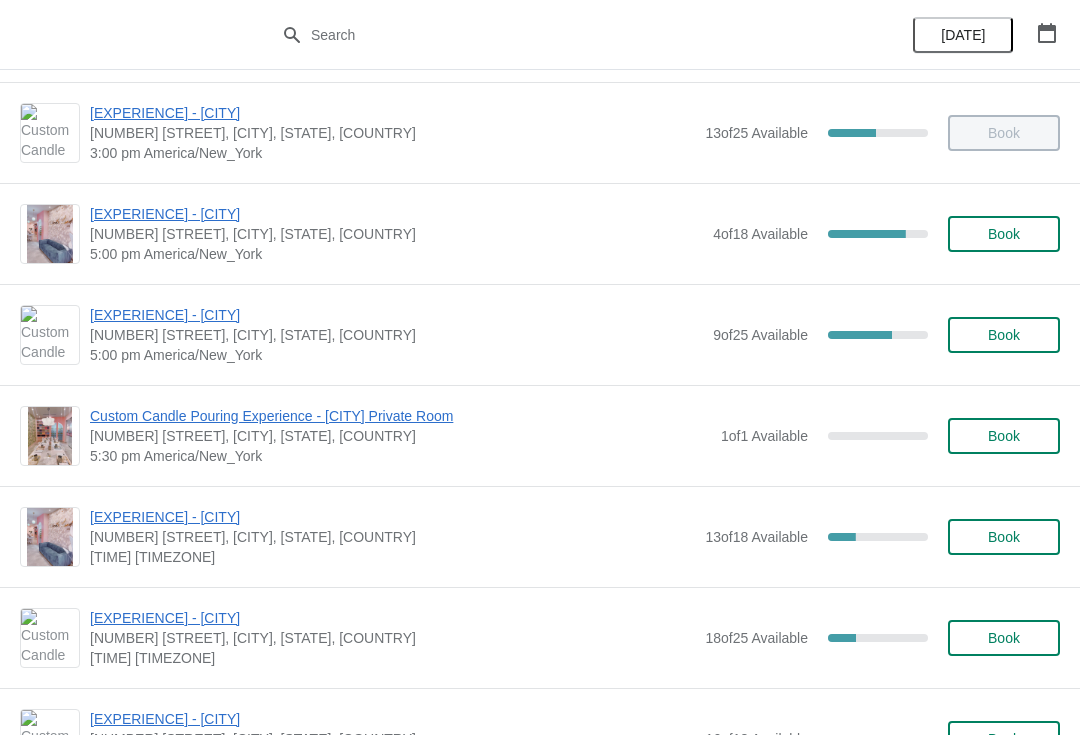 scroll, scrollTop: 810, scrollLeft: 0, axis: vertical 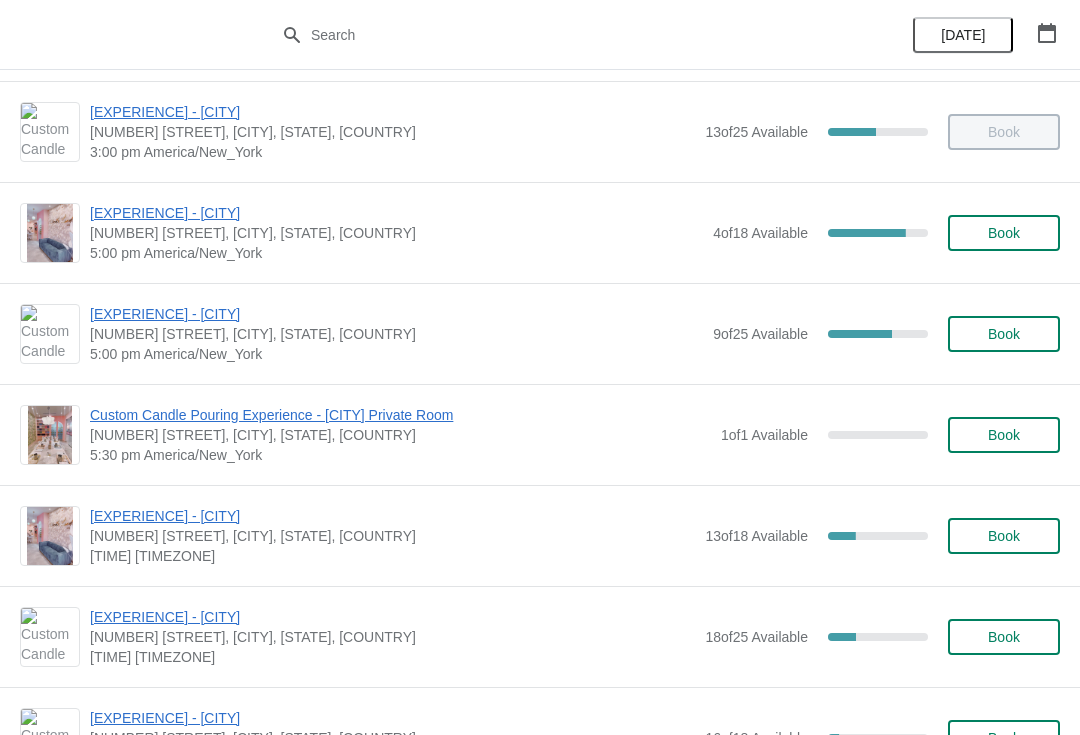 click on "Custom Candle Pouring Experience - [CITY]" at bounding box center (396, 314) 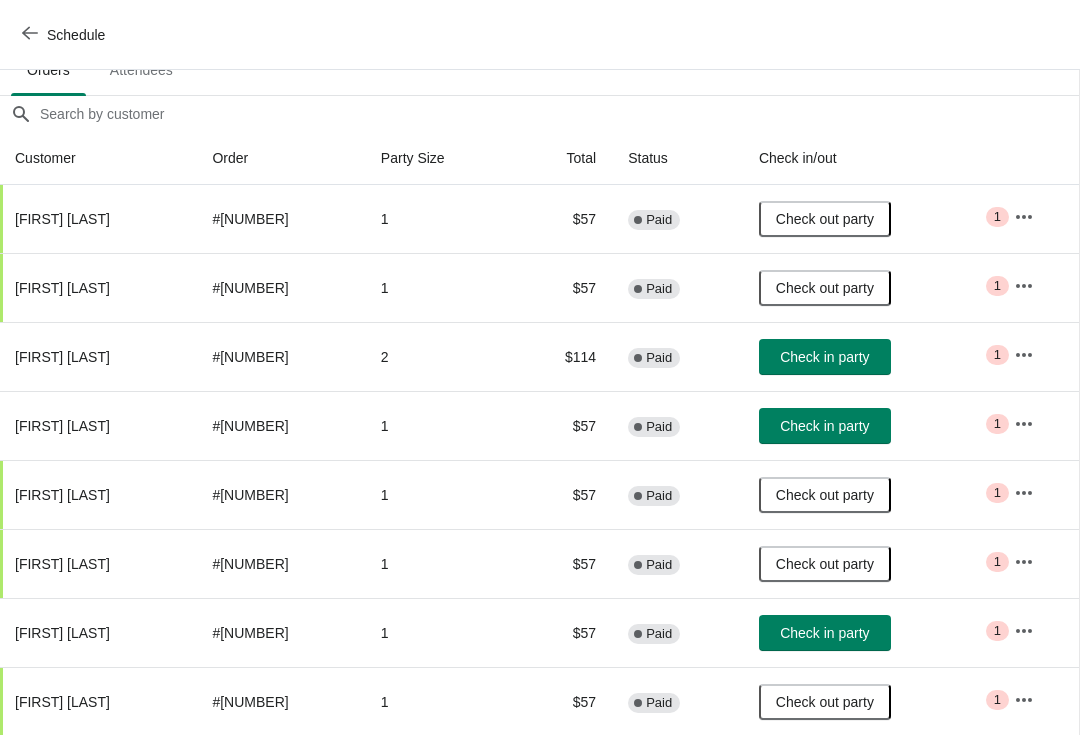 scroll, scrollTop: 148, scrollLeft: 1, axis: both 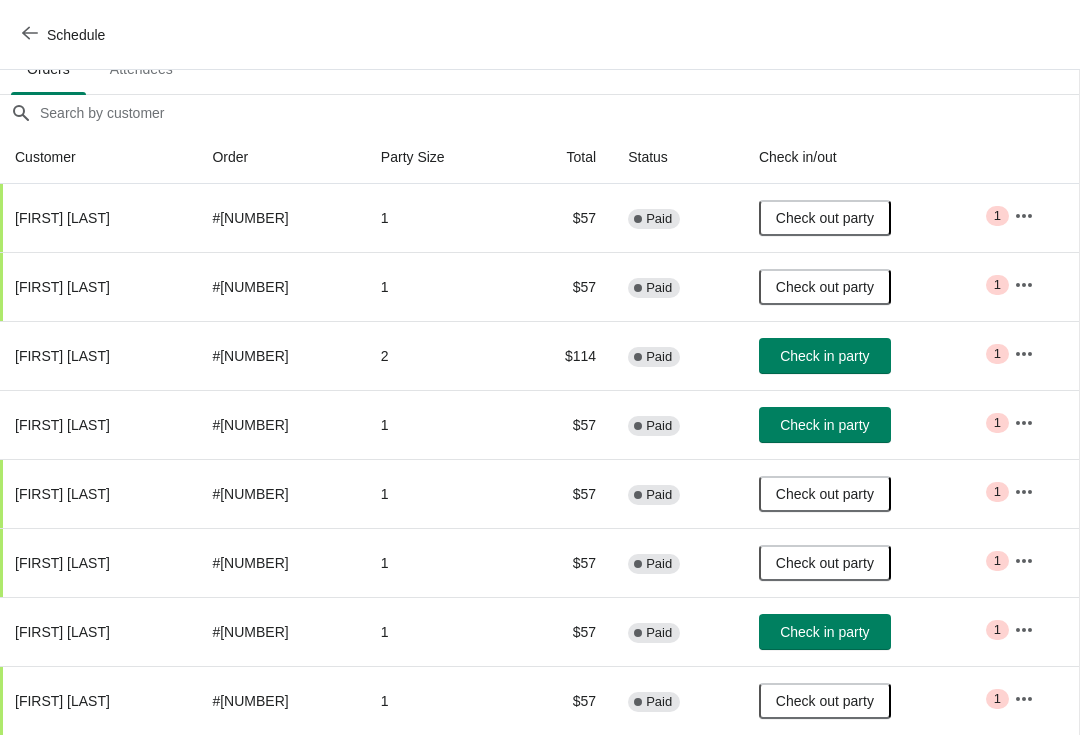 click on "Check in party" at bounding box center (824, 356) 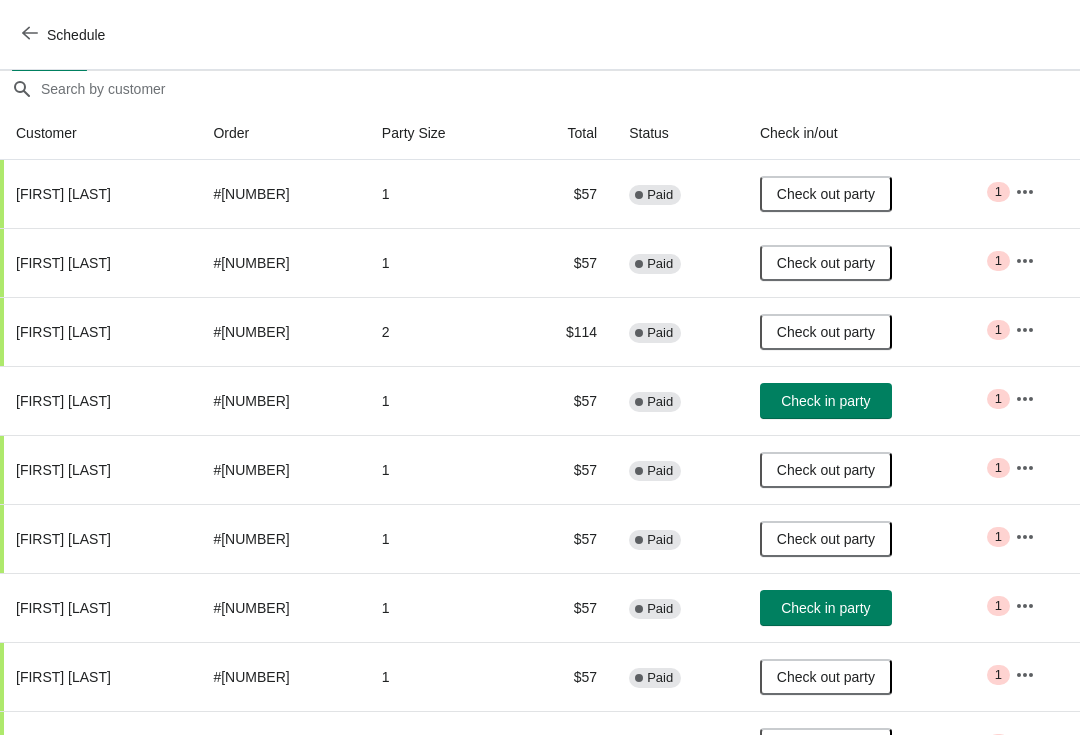 scroll, scrollTop: 173, scrollLeft: 0, axis: vertical 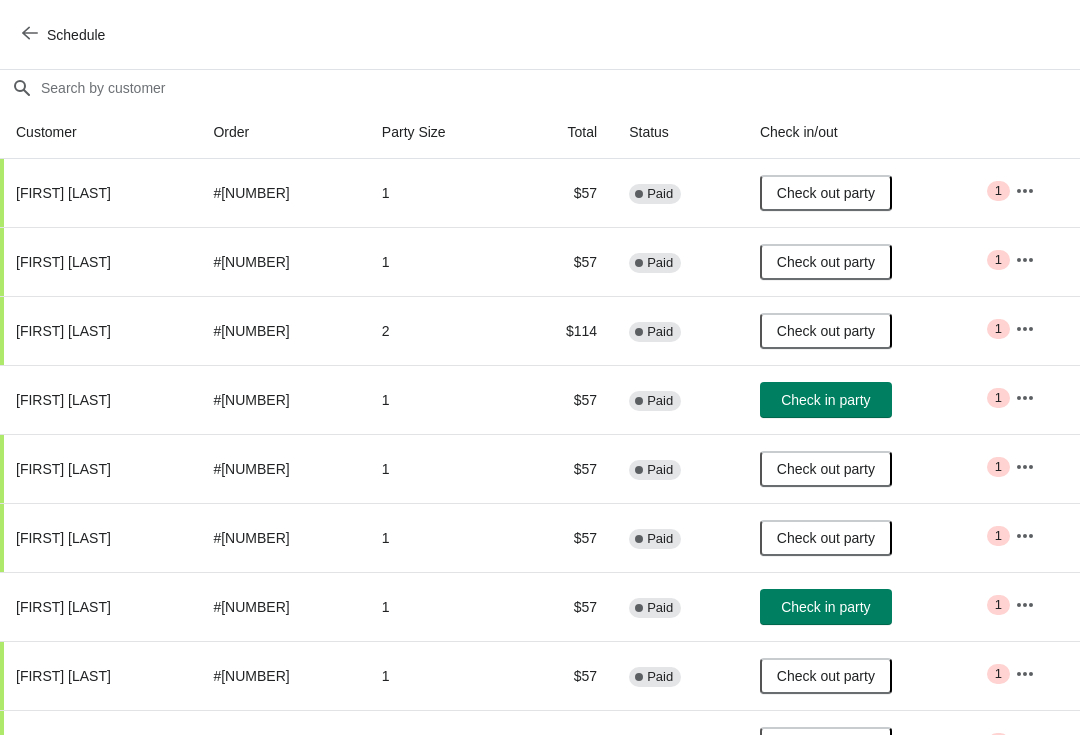 click on "Check in party" at bounding box center [825, 400] 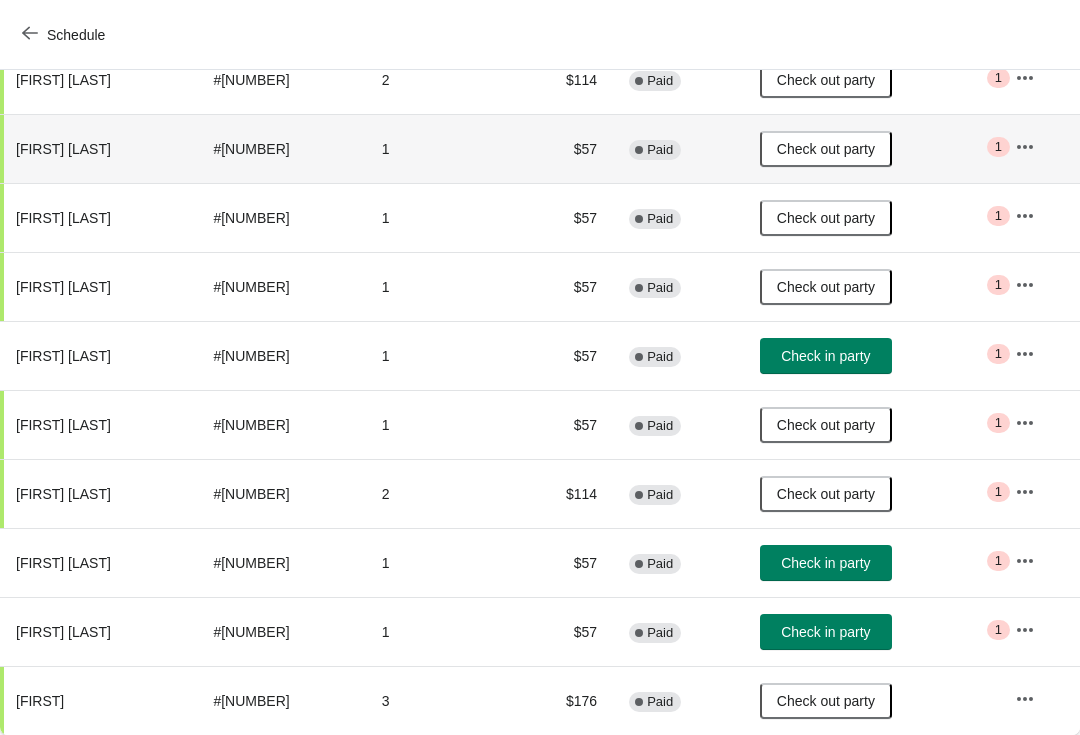 scroll, scrollTop: 424, scrollLeft: 0, axis: vertical 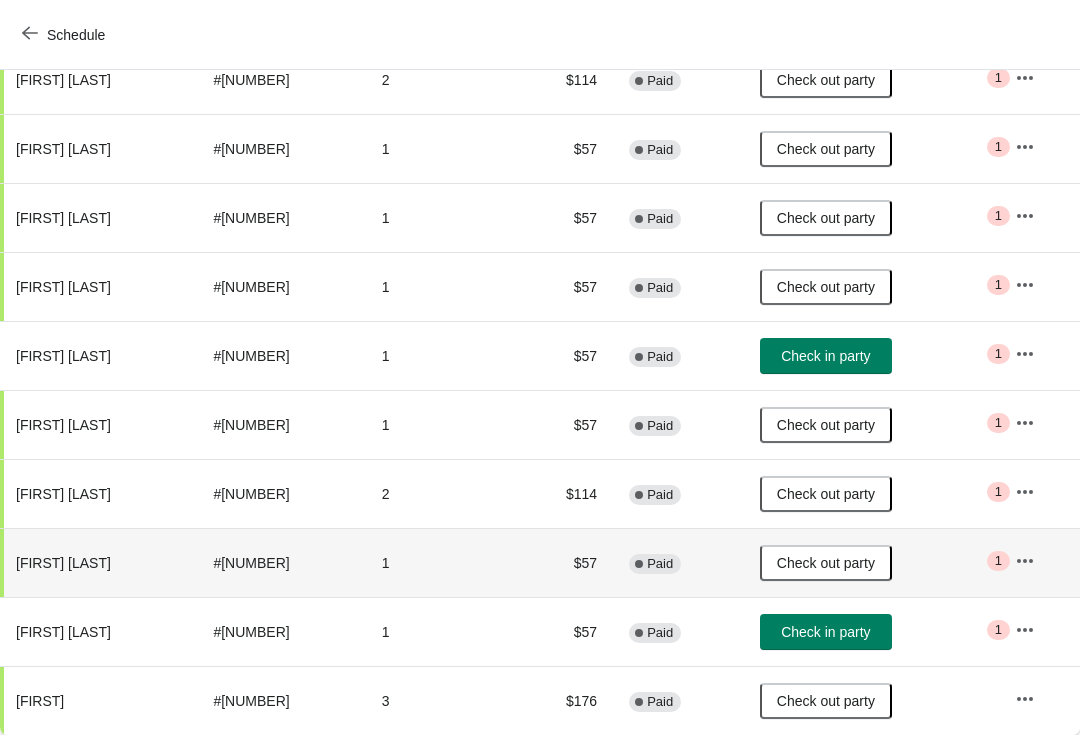 click on "Check in party" at bounding box center [825, 632] 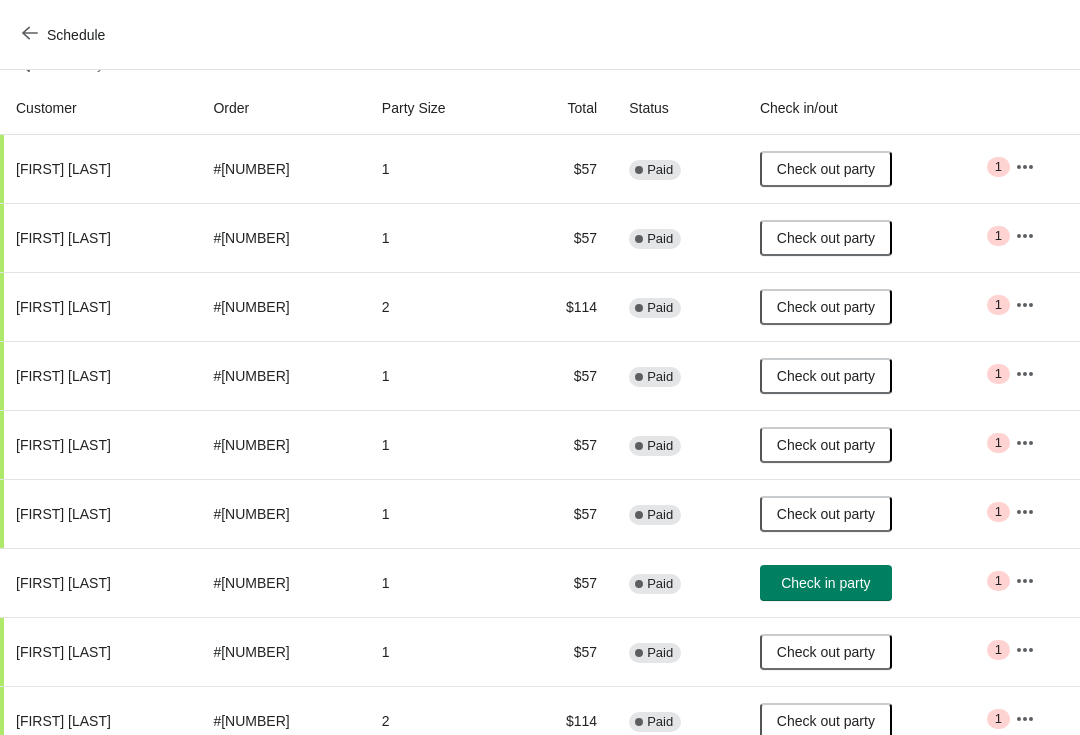 scroll, scrollTop: 198, scrollLeft: 0, axis: vertical 